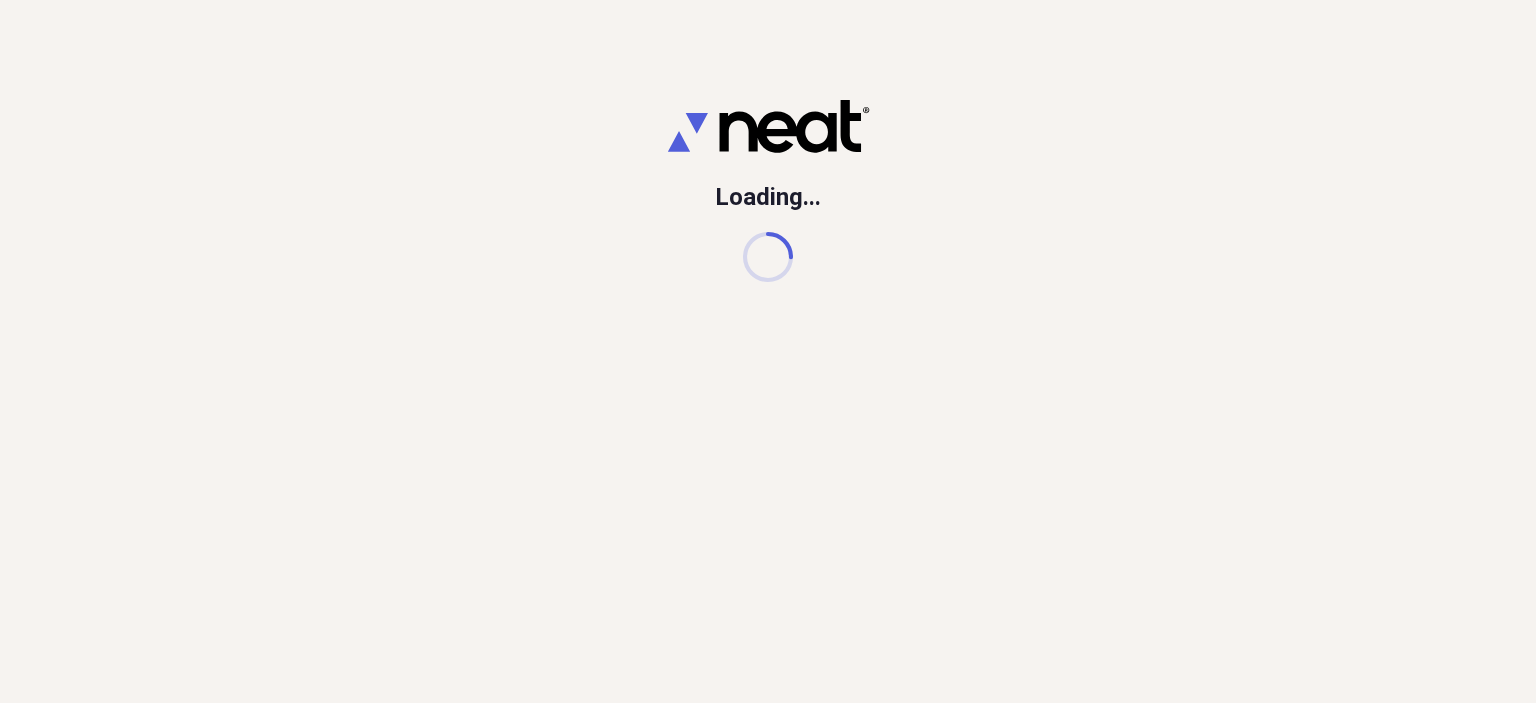 scroll, scrollTop: 0, scrollLeft: 0, axis: both 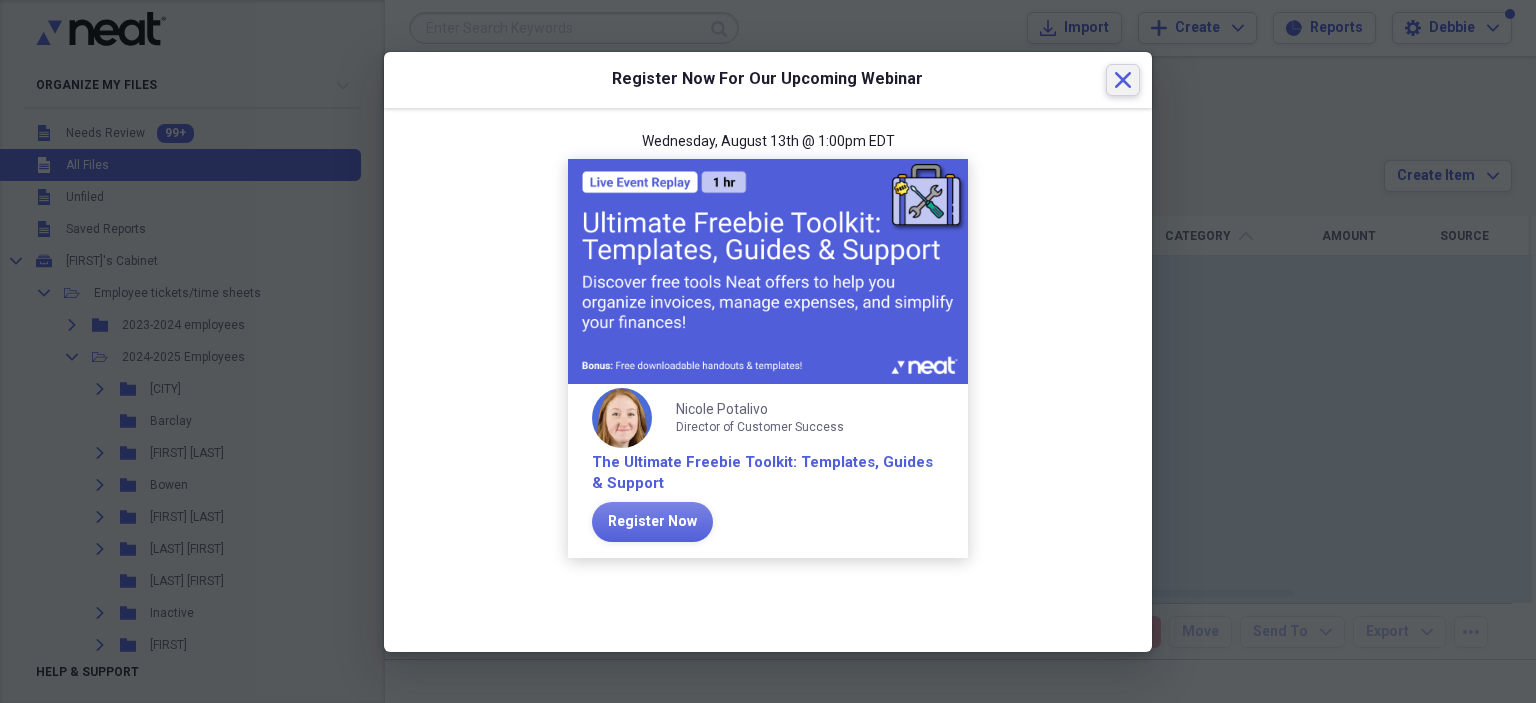 click 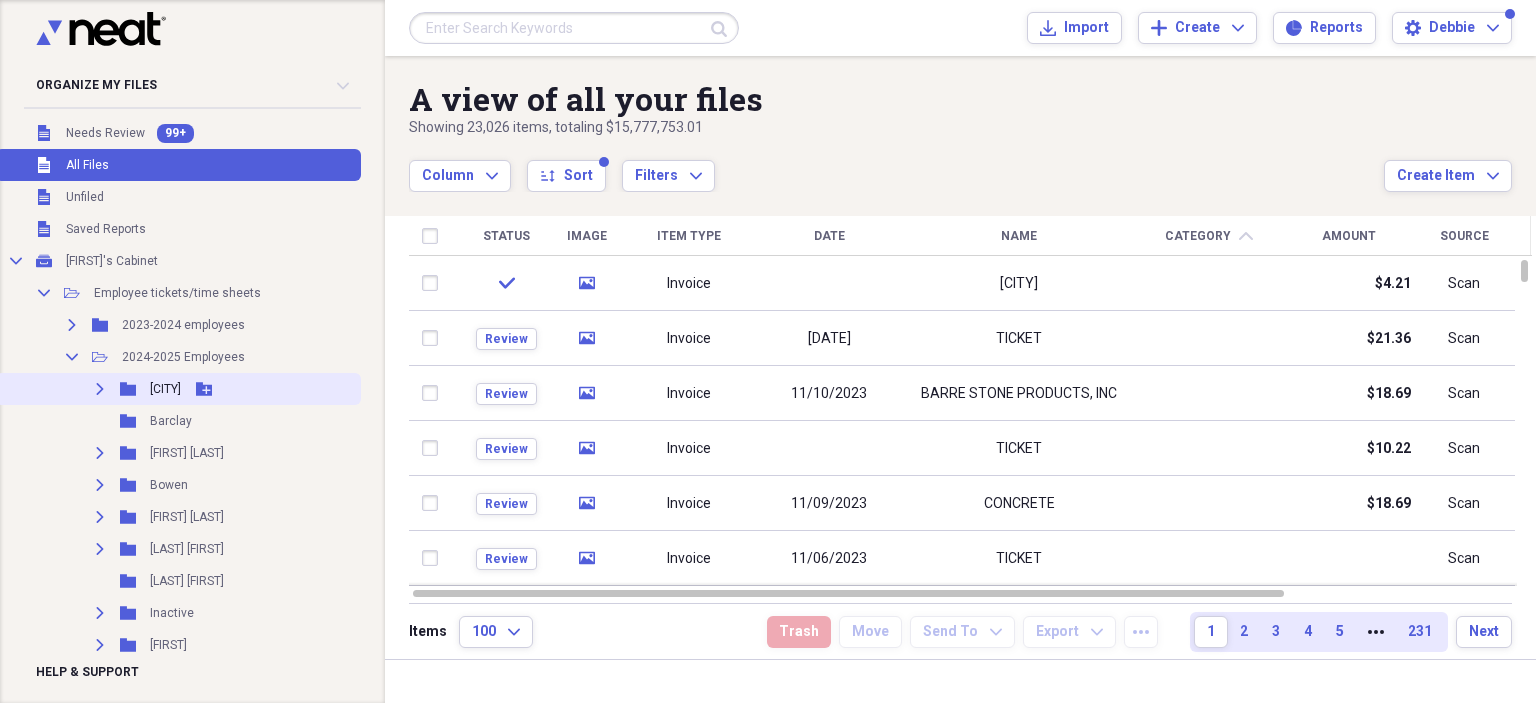 click on "Expand" 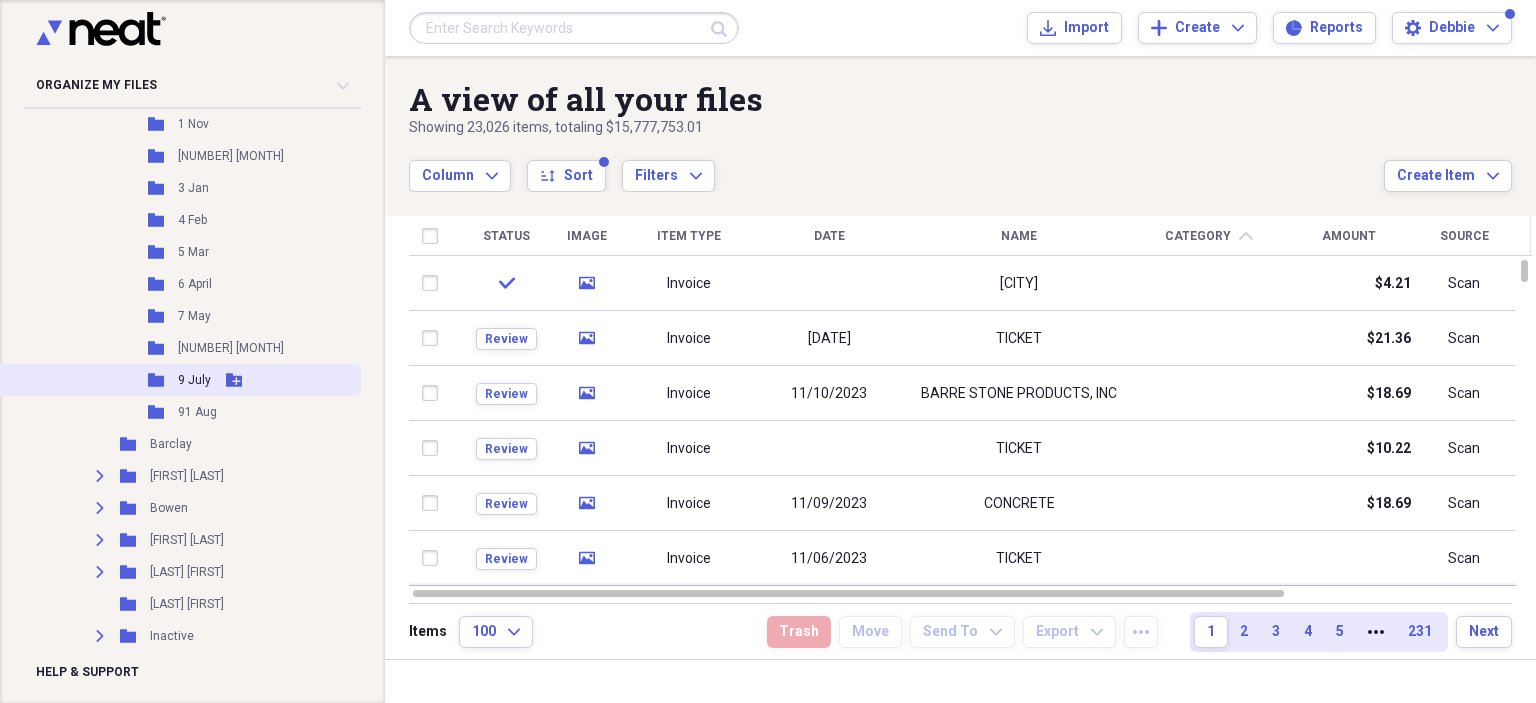 scroll, scrollTop: 298, scrollLeft: 0, axis: vertical 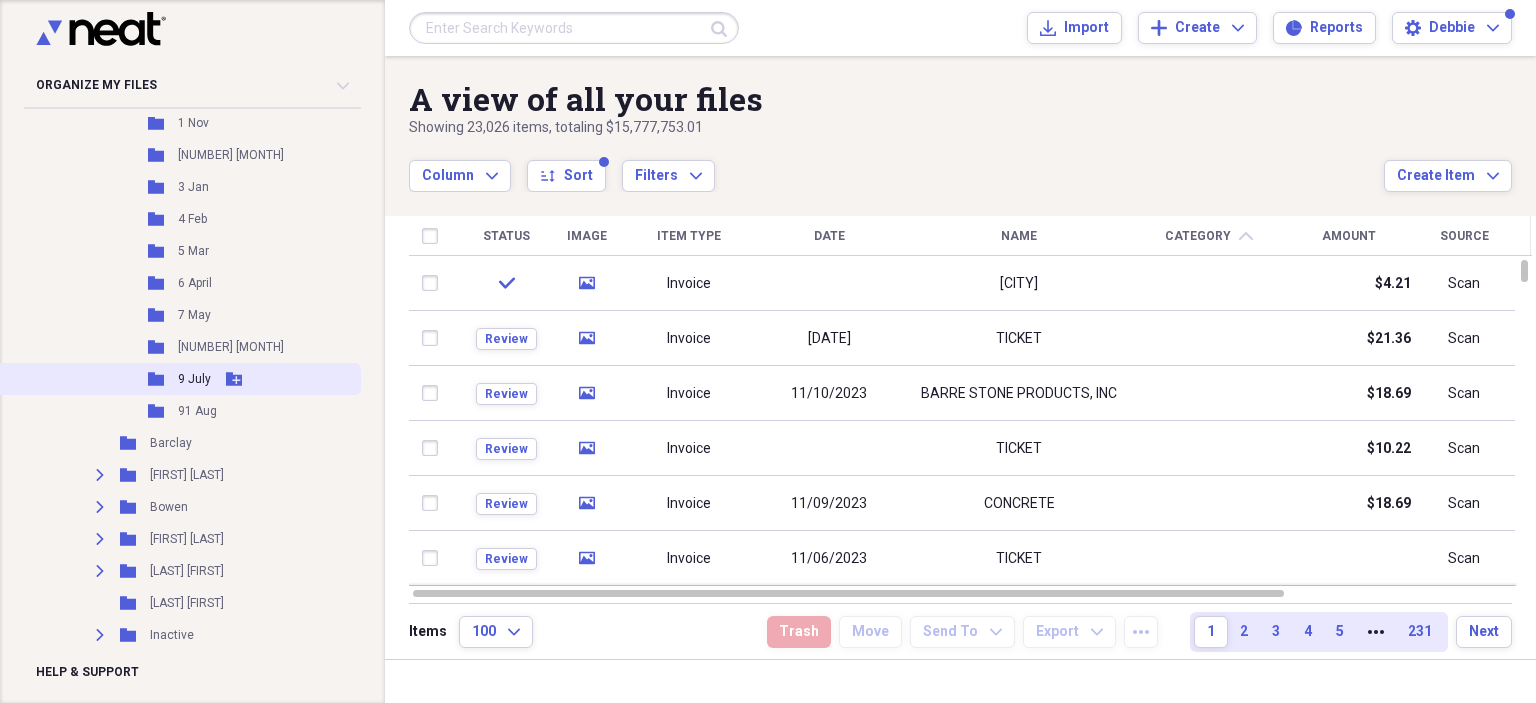click on "9 July" at bounding box center (194, 379) 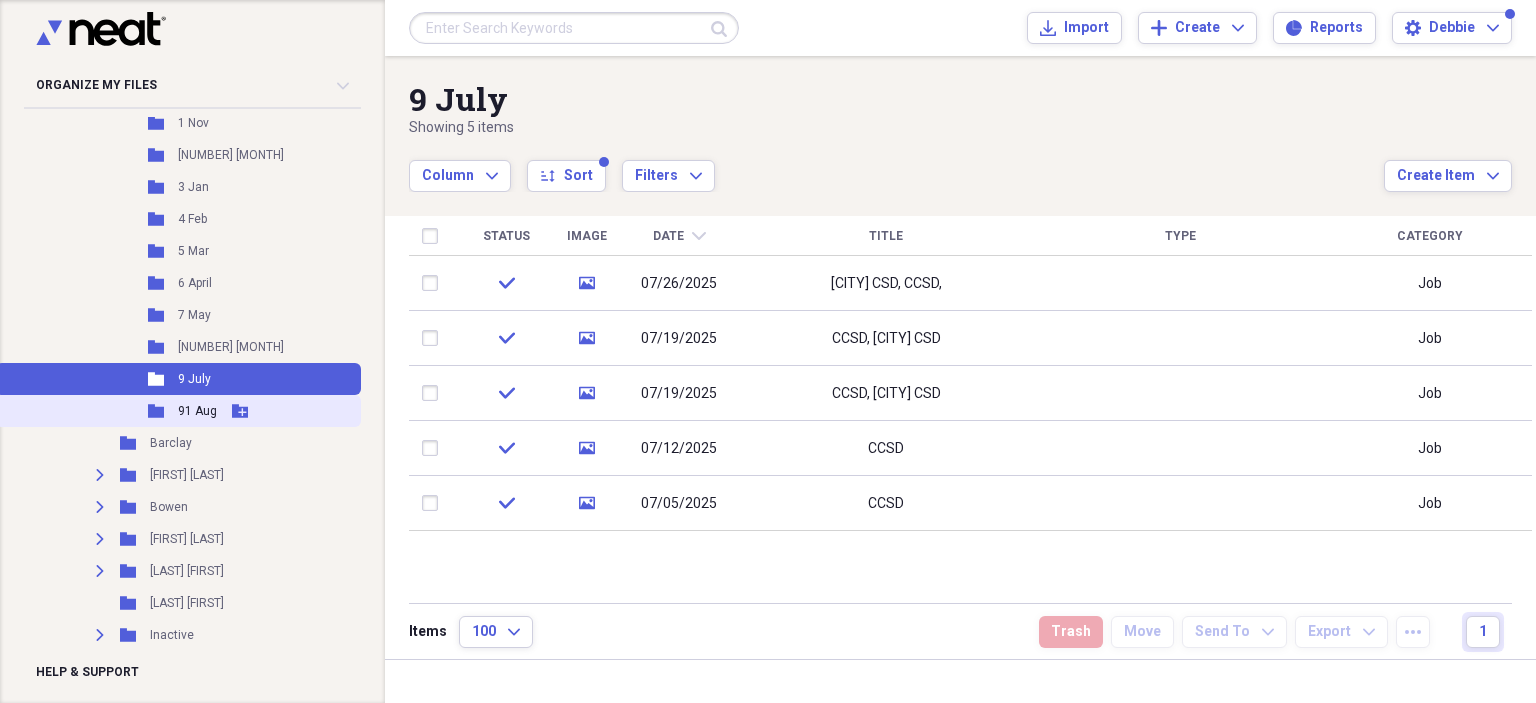 click on "91 Aug" at bounding box center [197, 411] 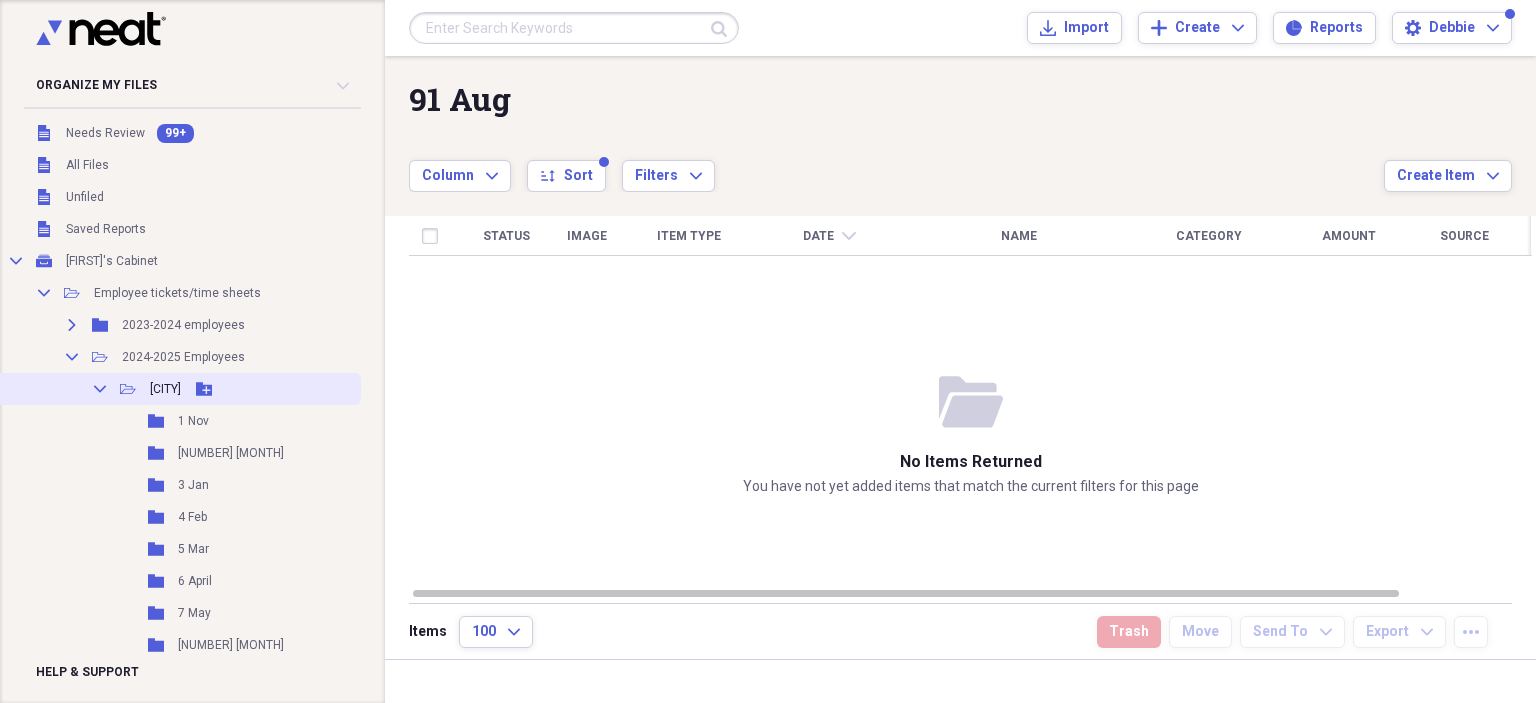 scroll, scrollTop: 0, scrollLeft: 0, axis: both 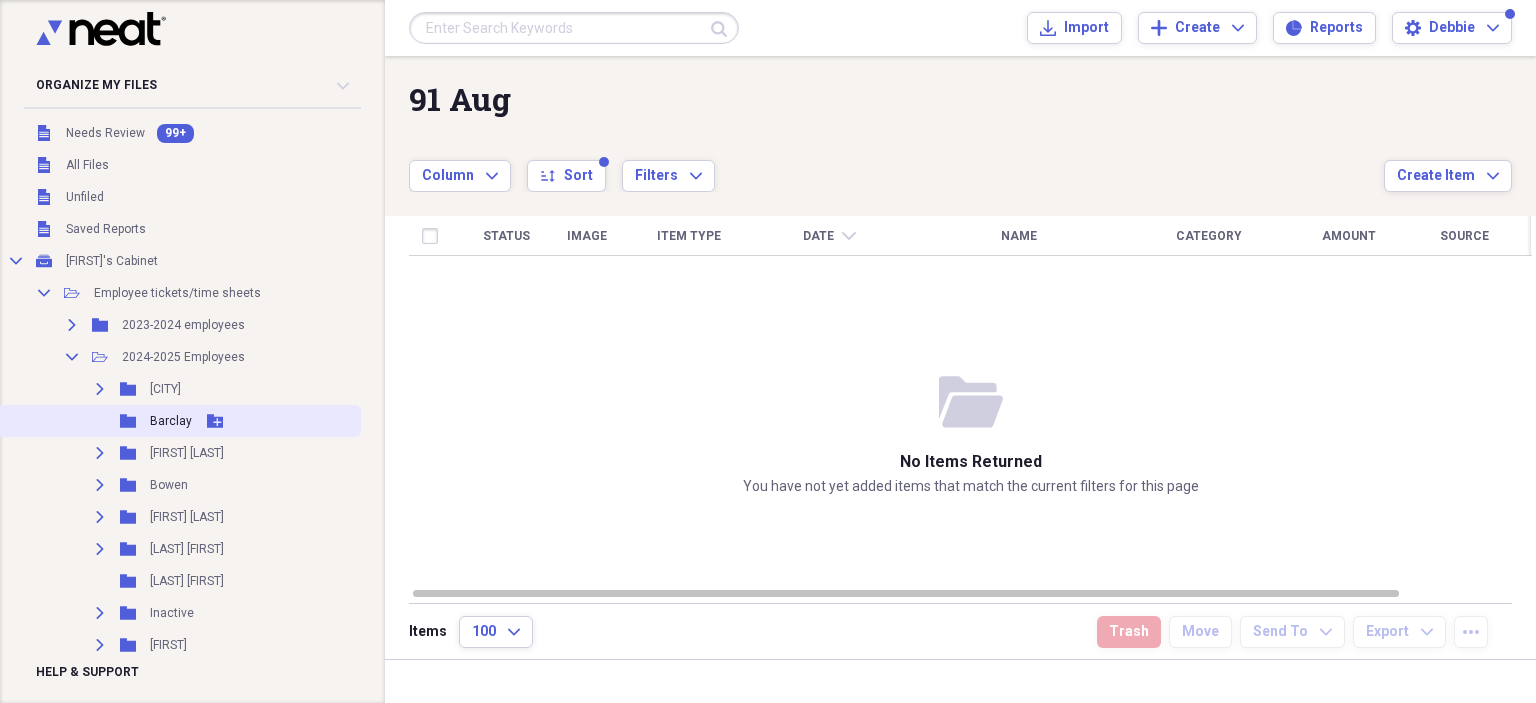 click on "Folder [LAST] Add Folder" at bounding box center (178, 421) 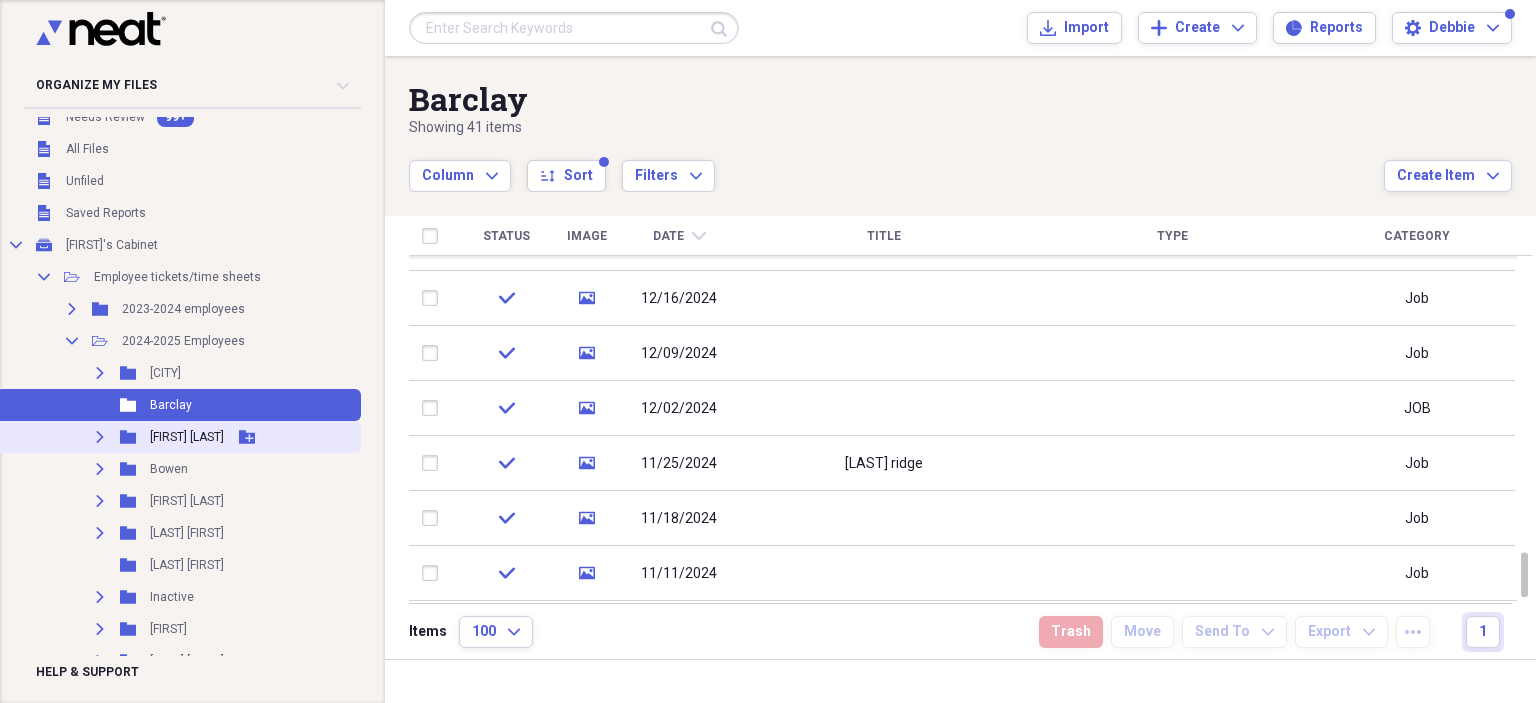 scroll, scrollTop: 16, scrollLeft: 0, axis: vertical 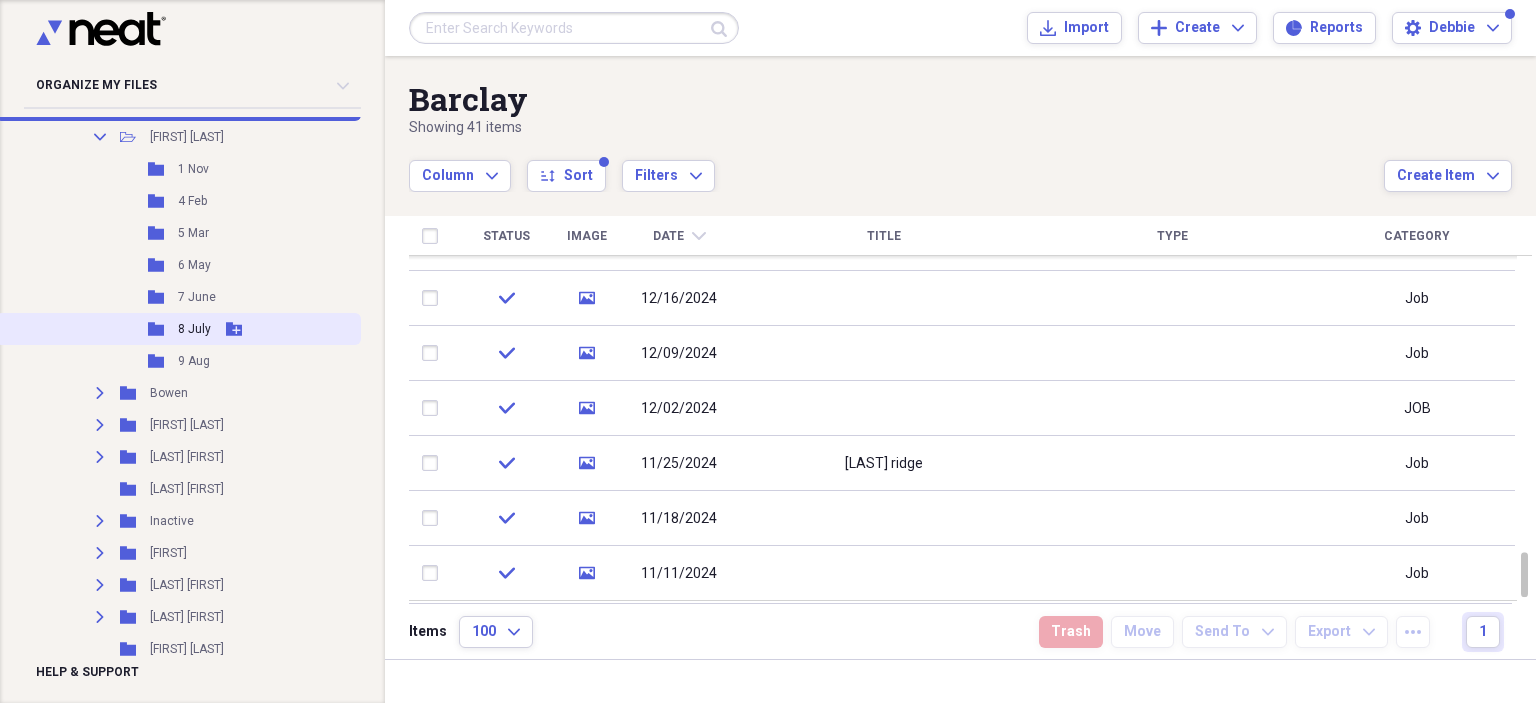 click on "Folder 8 July Add Folder" at bounding box center (178, 329) 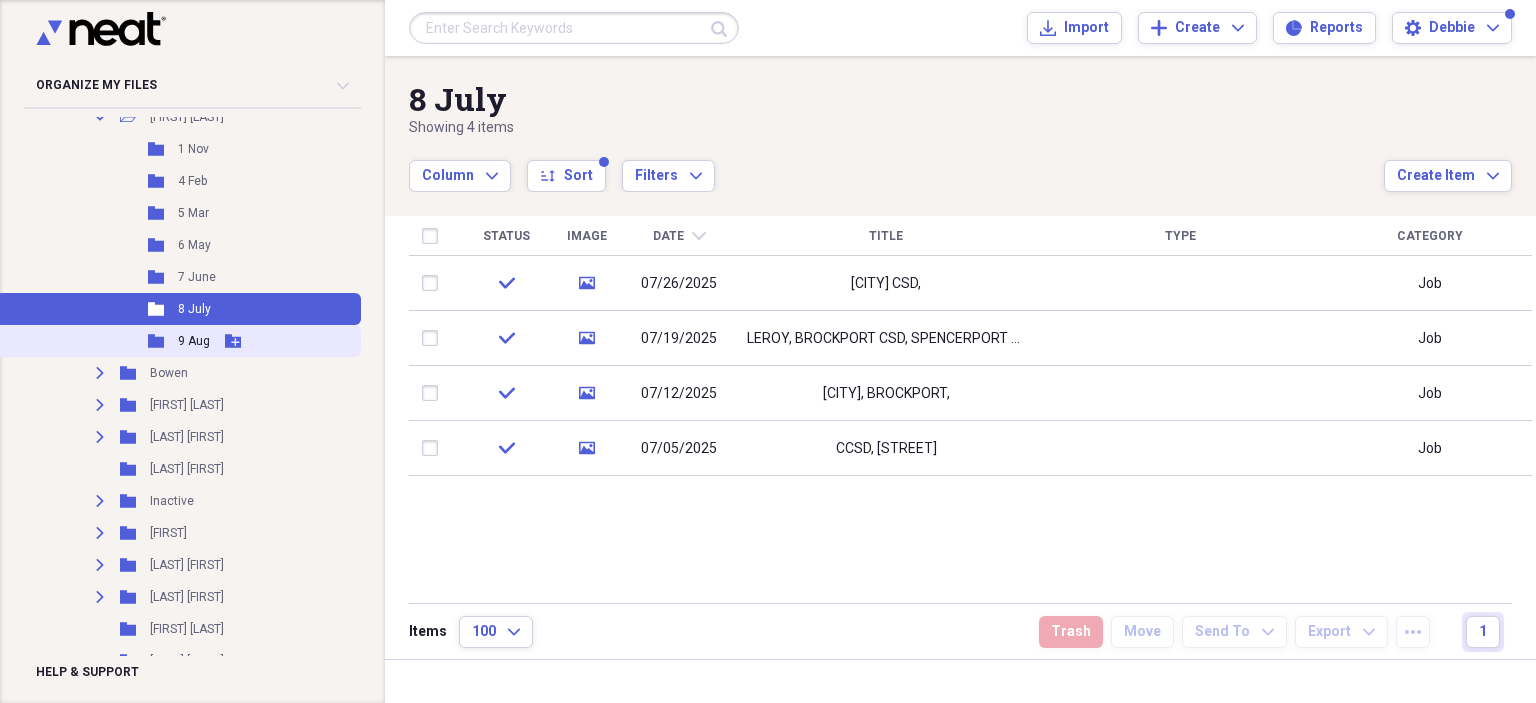 click on "9 Aug" at bounding box center [194, 341] 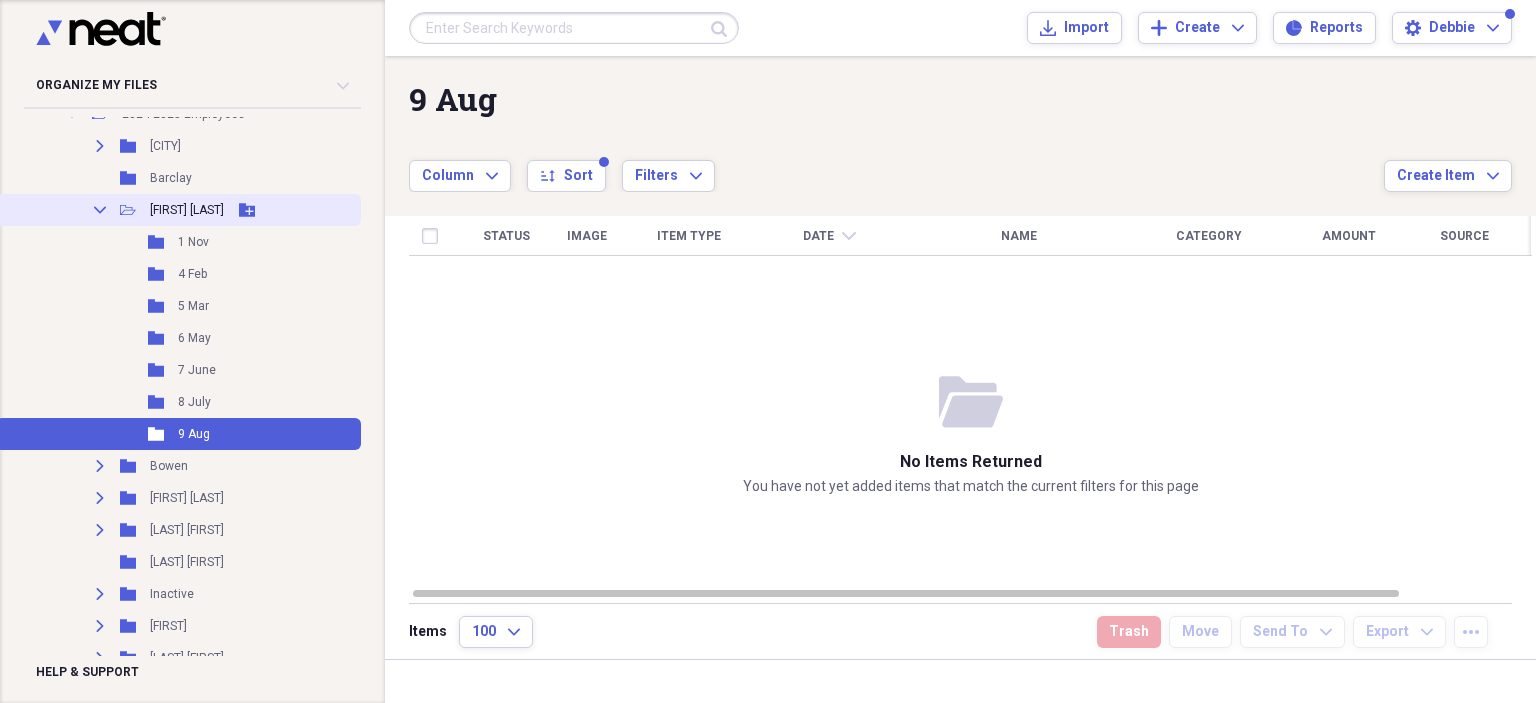 scroll, scrollTop: 244, scrollLeft: 0, axis: vertical 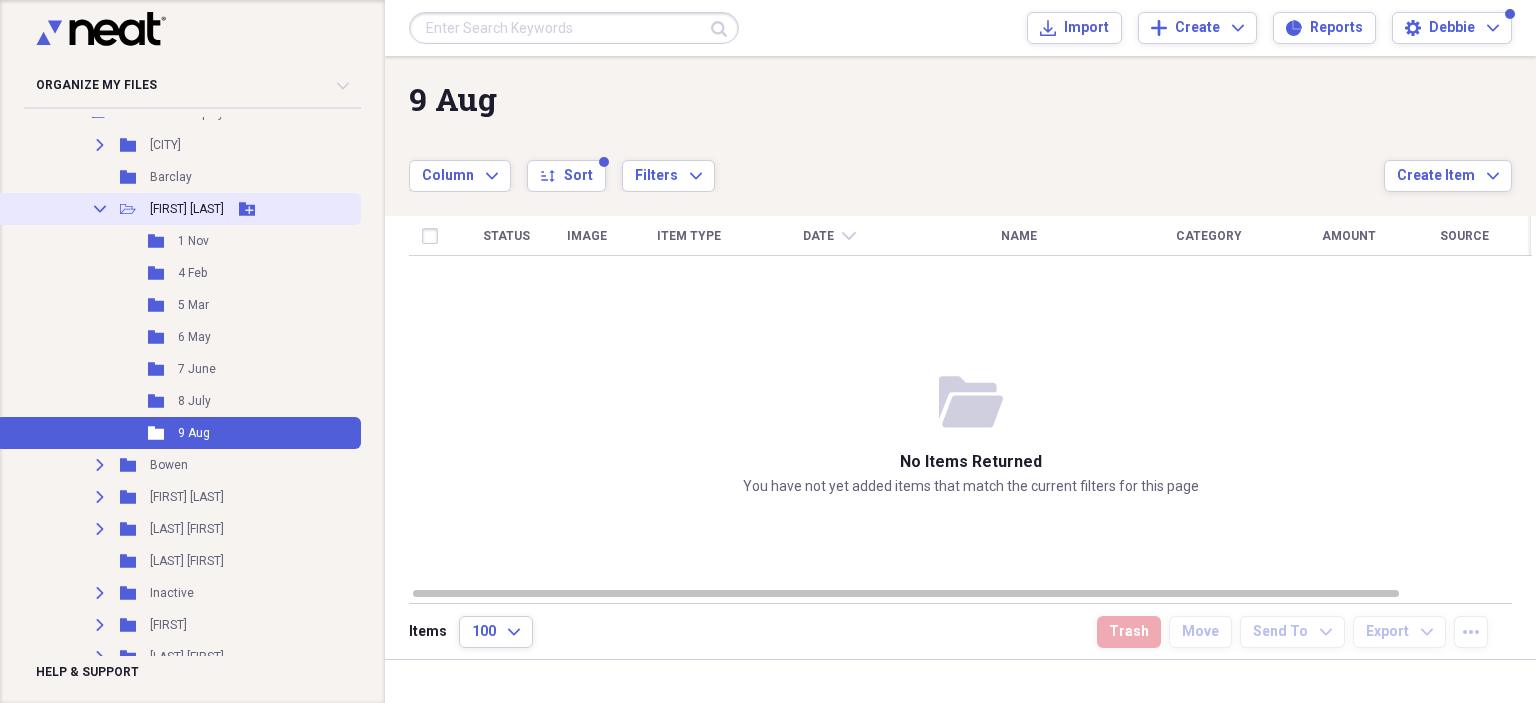 click on "Collapse" 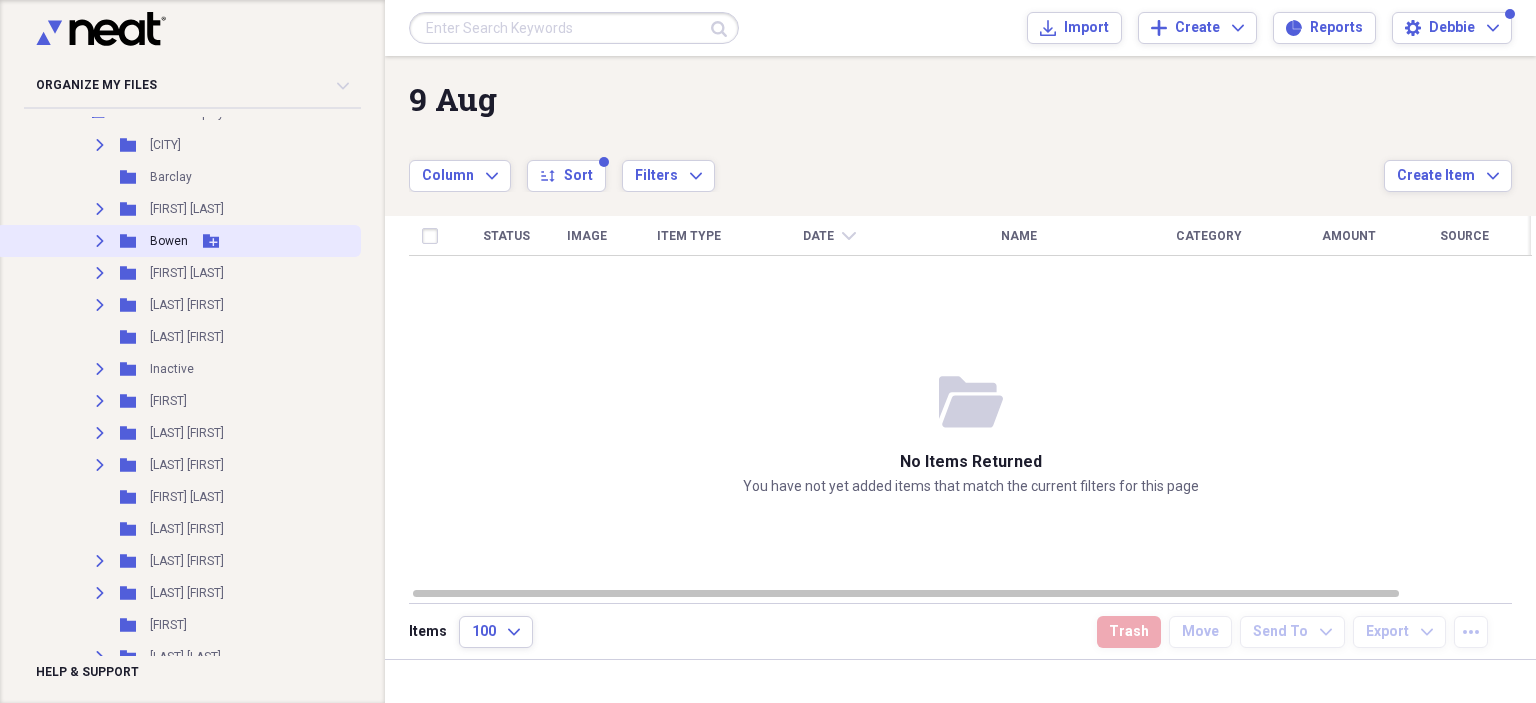 click on "Expand" 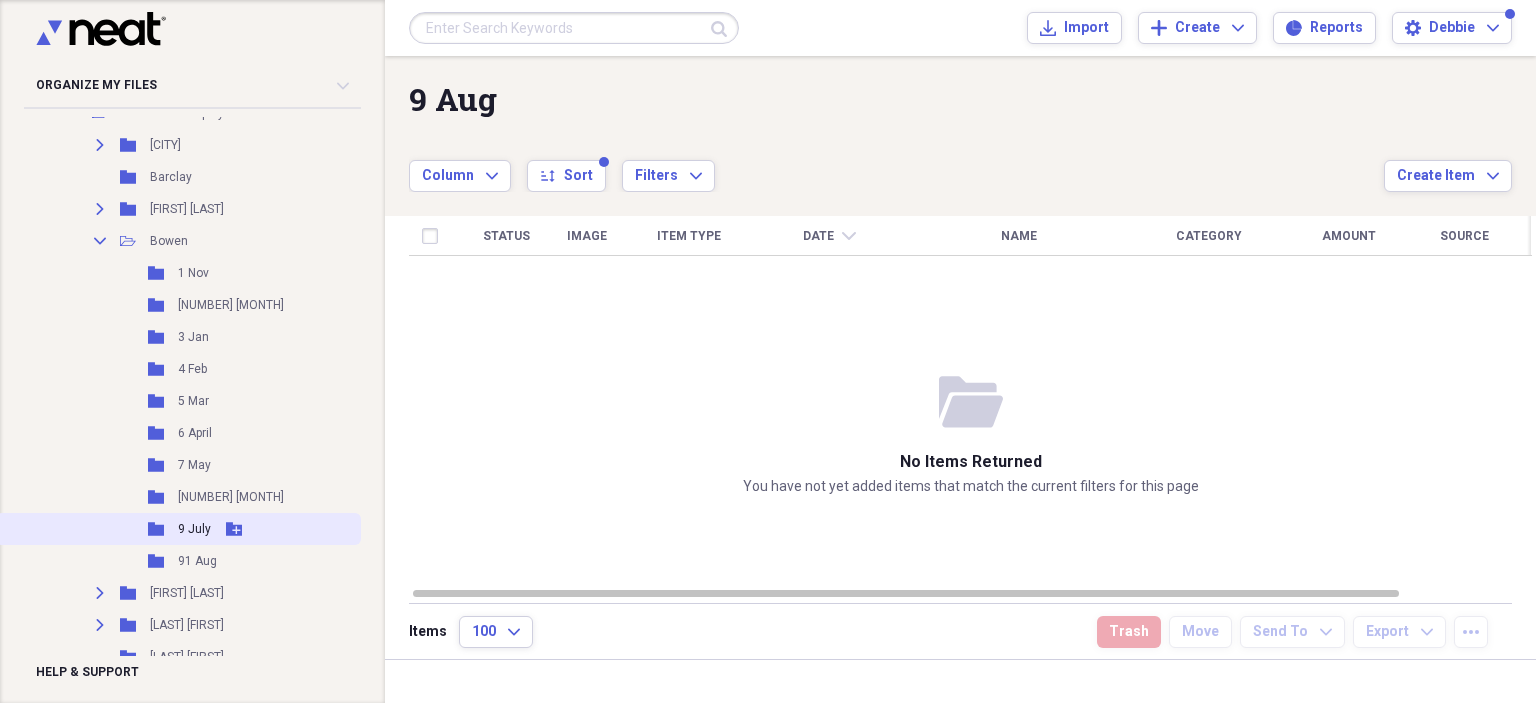 click on "9 July" at bounding box center (194, 529) 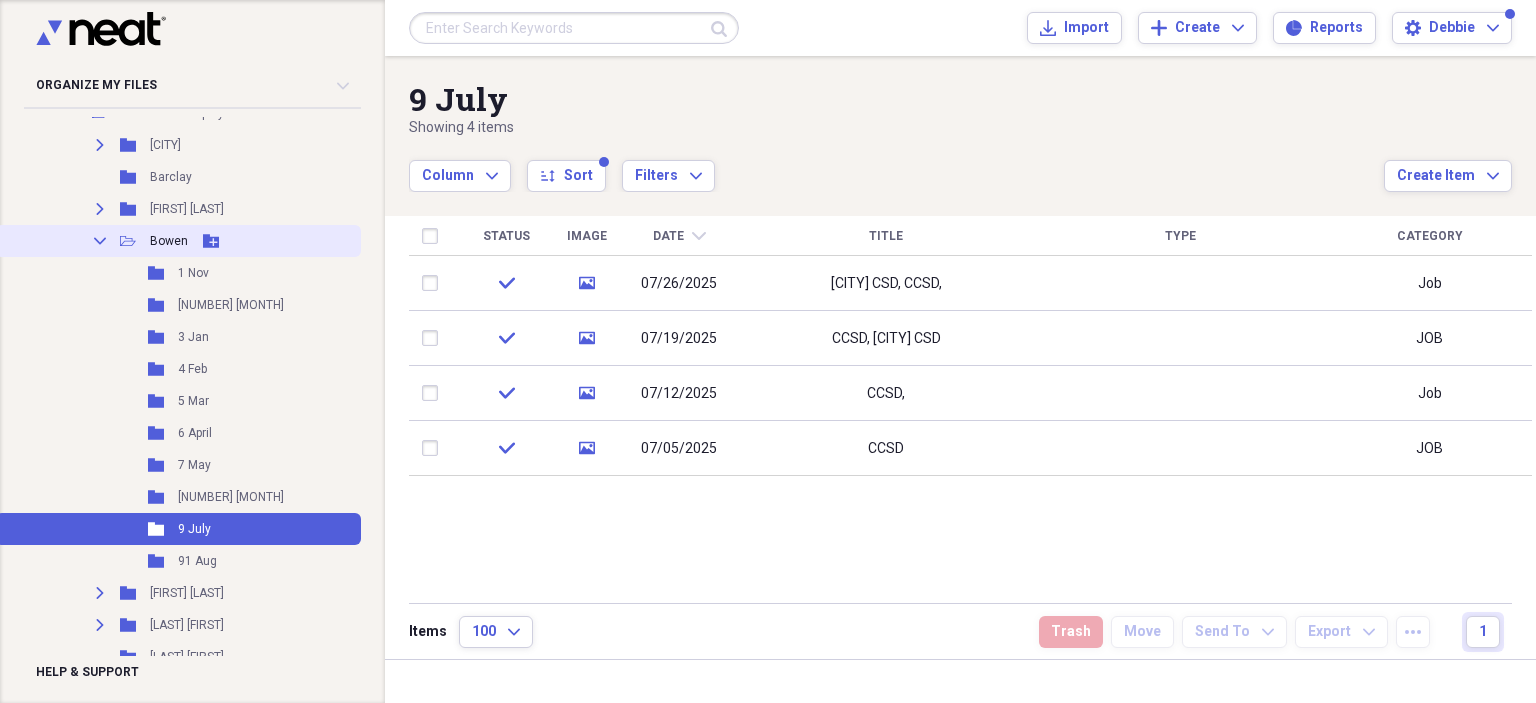 click on "Collapse" 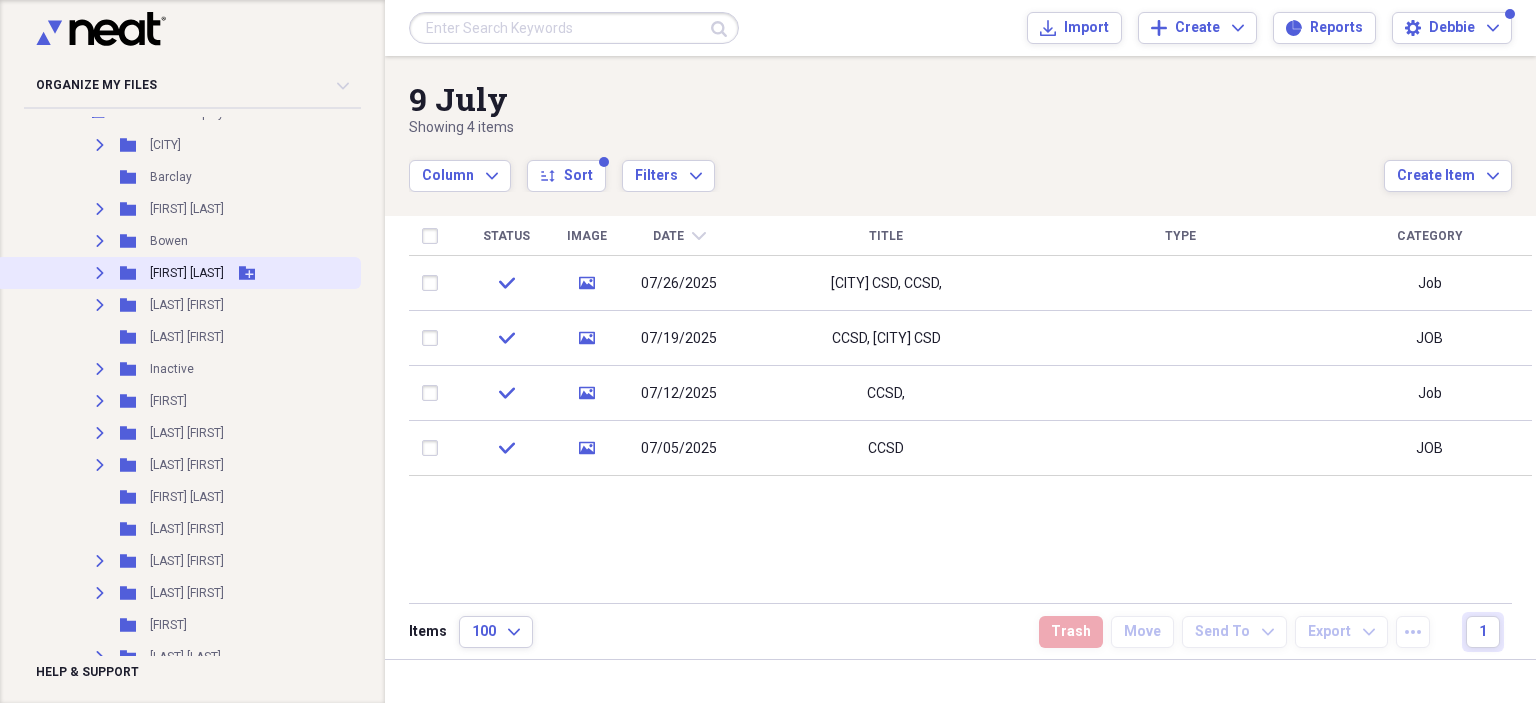 click on "Expand" 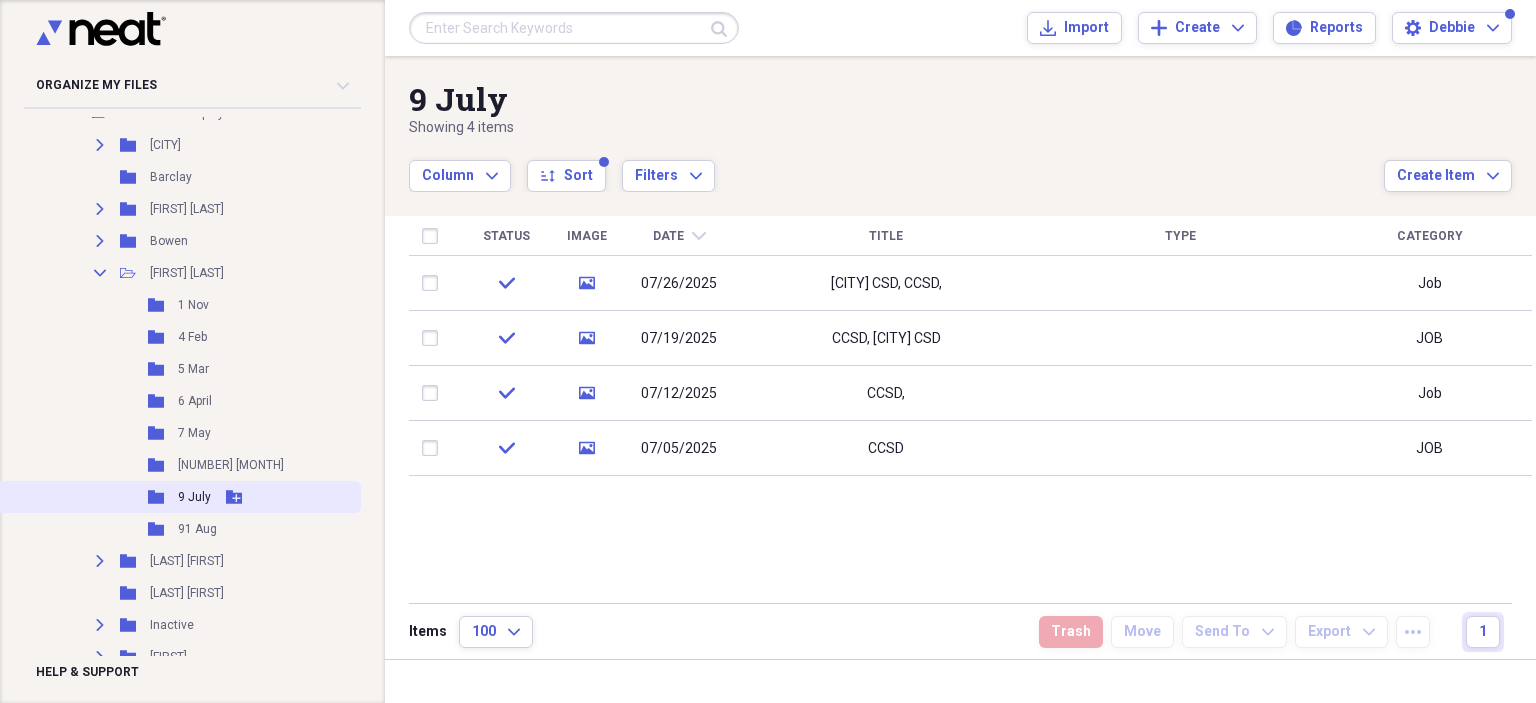 click on "9 July" at bounding box center (194, 497) 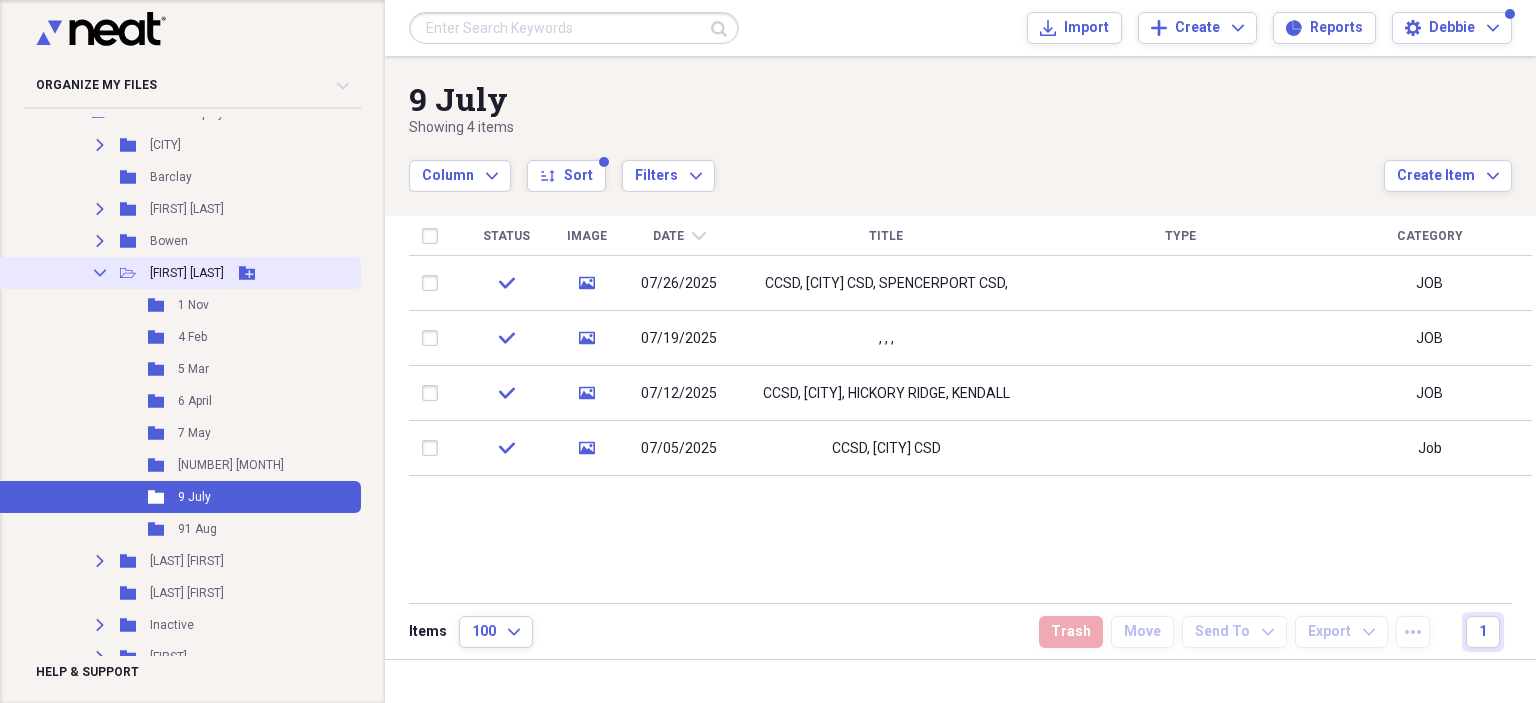 click on "Collapse" 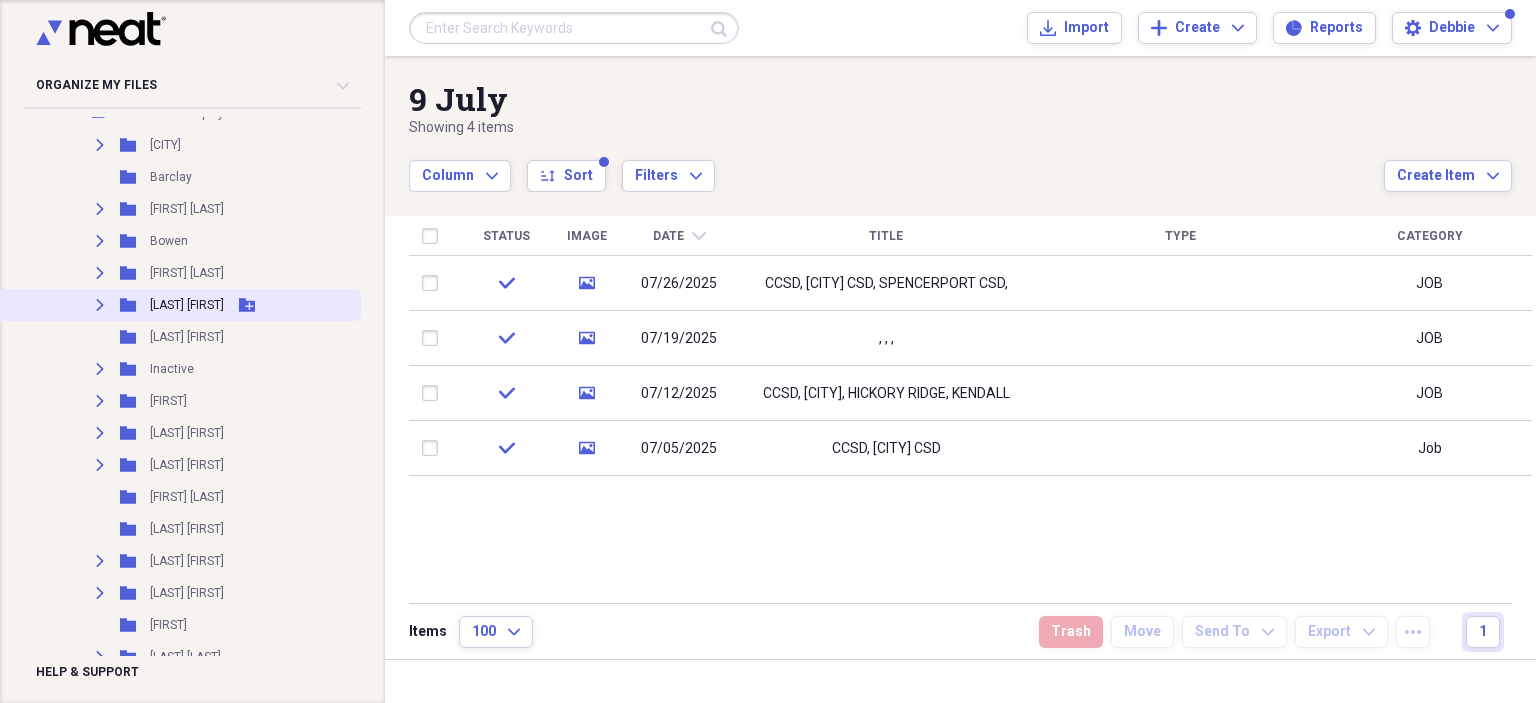 click on "Expand" 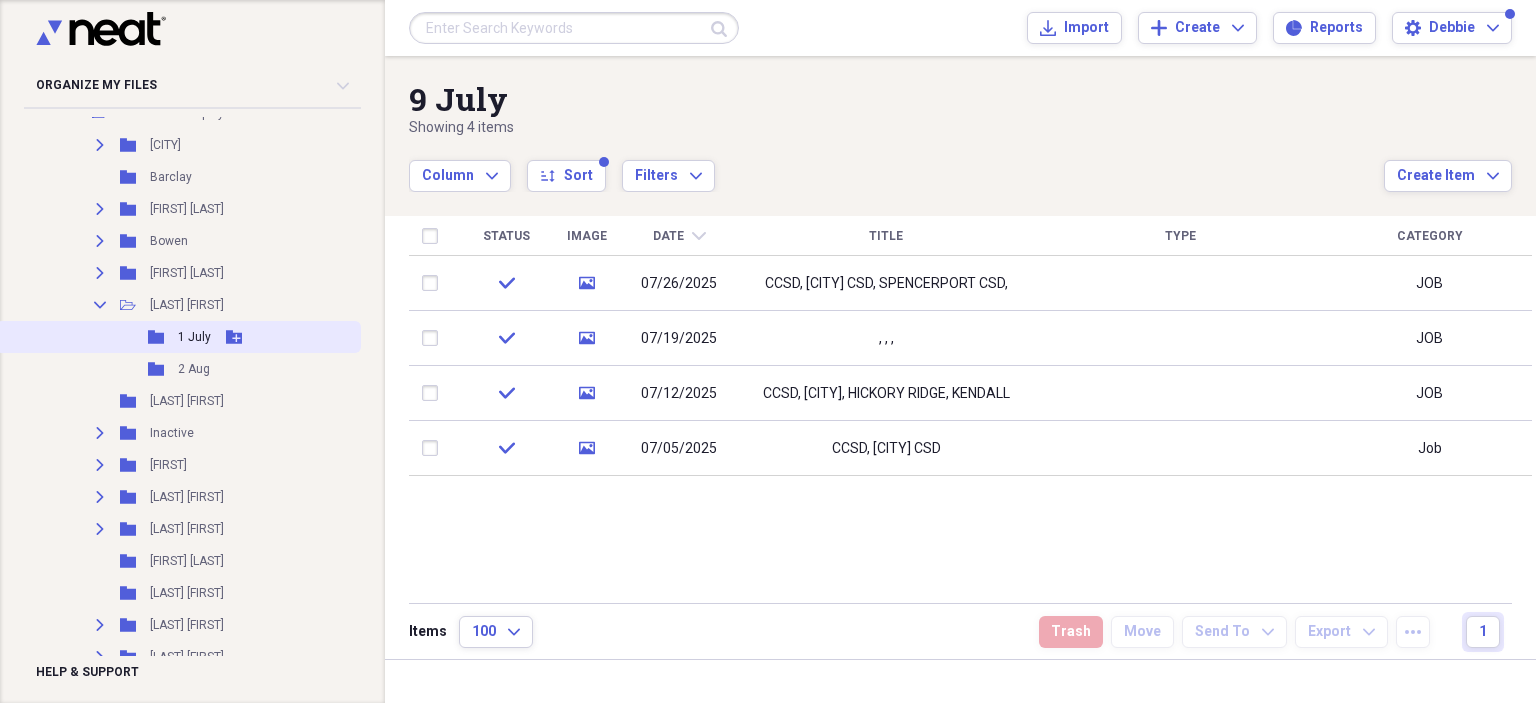 click on "1 July" at bounding box center [194, 337] 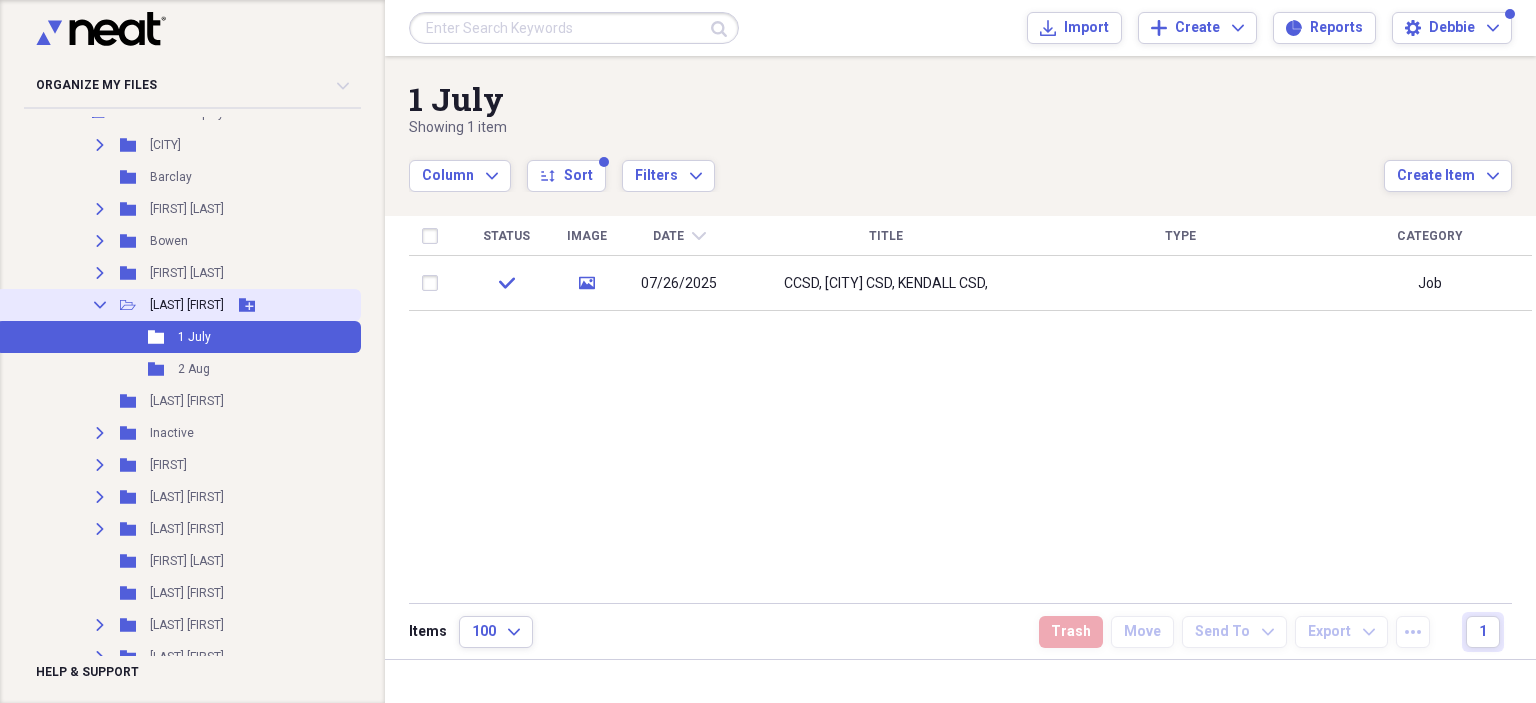 click on "Collapse" 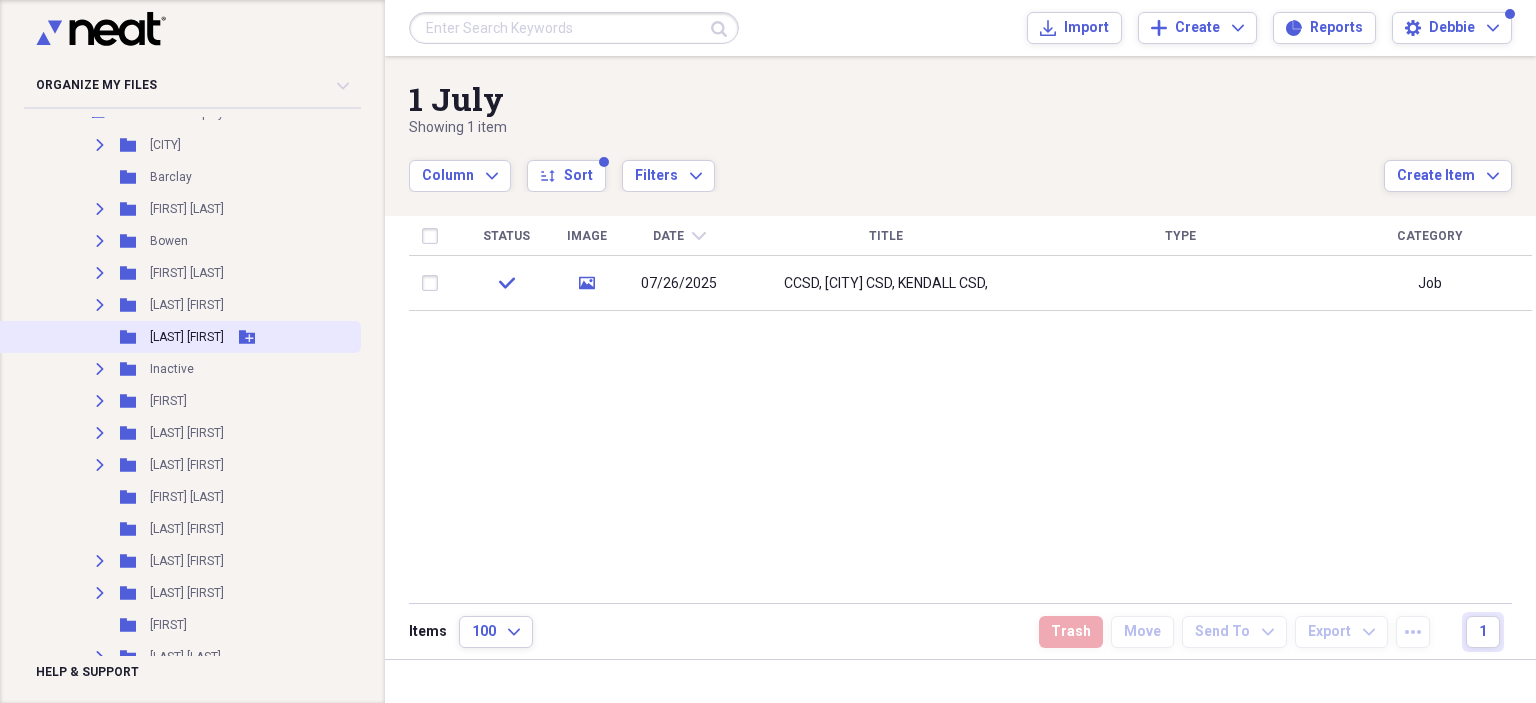click on "[LAST] [FIRST]" at bounding box center (187, 337) 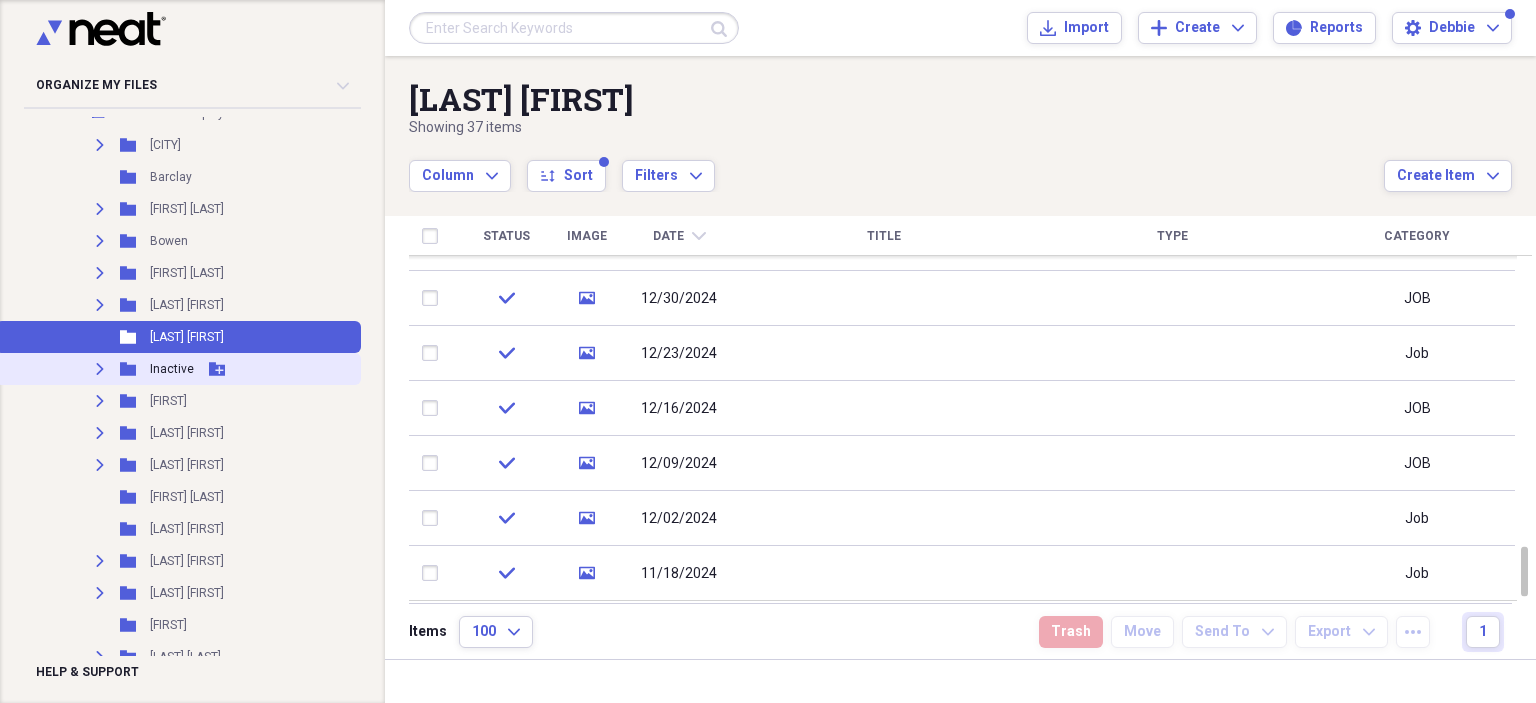 scroll, scrollTop: 244, scrollLeft: 0, axis: vertical 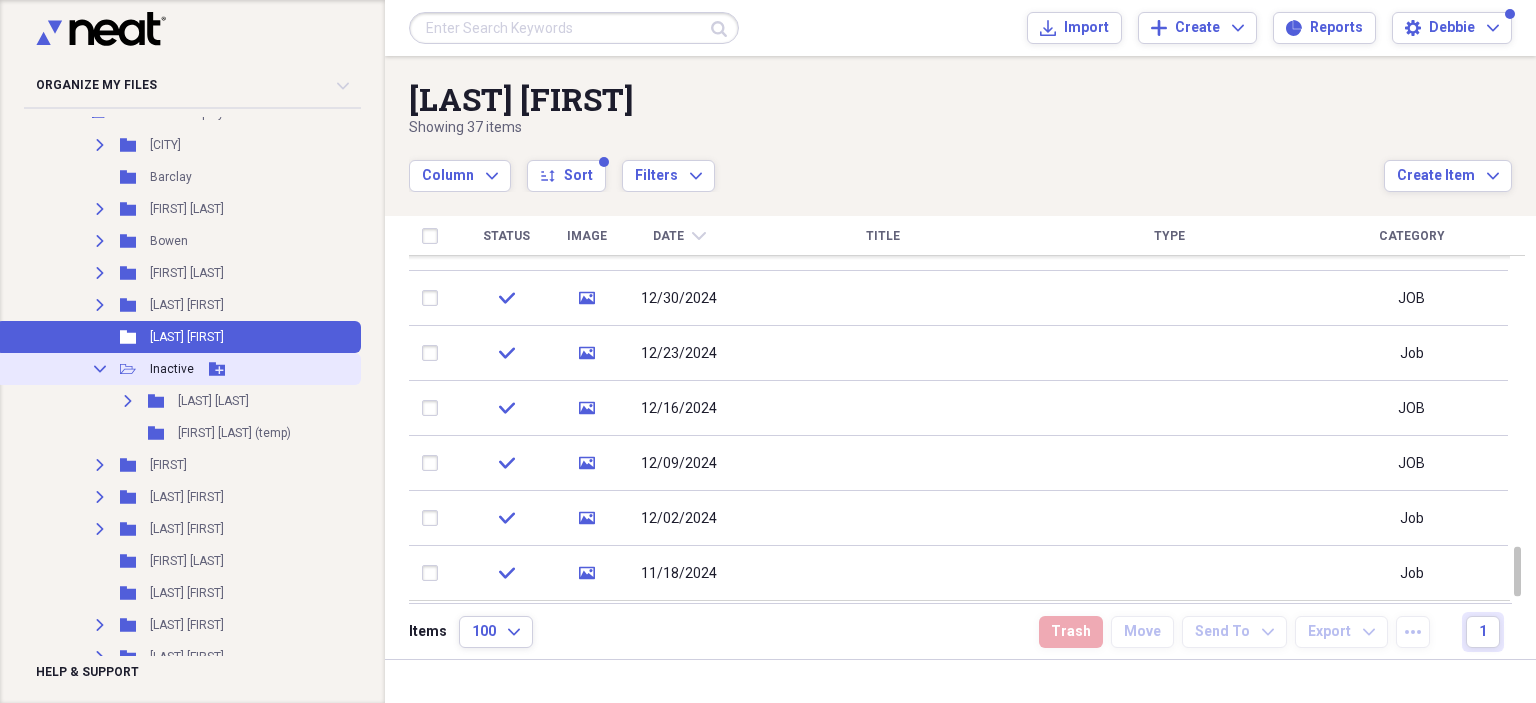 click on "Collapse" 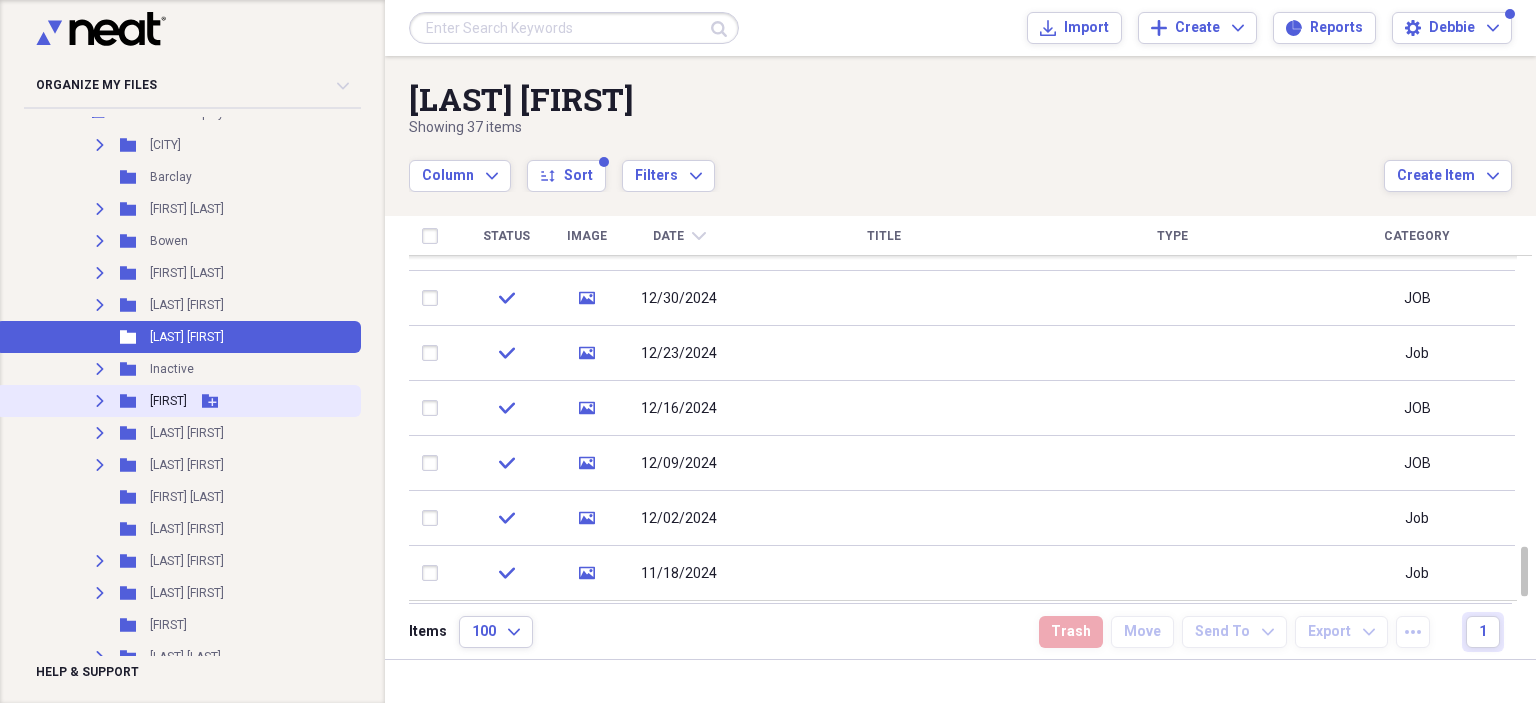 click on "Expand" 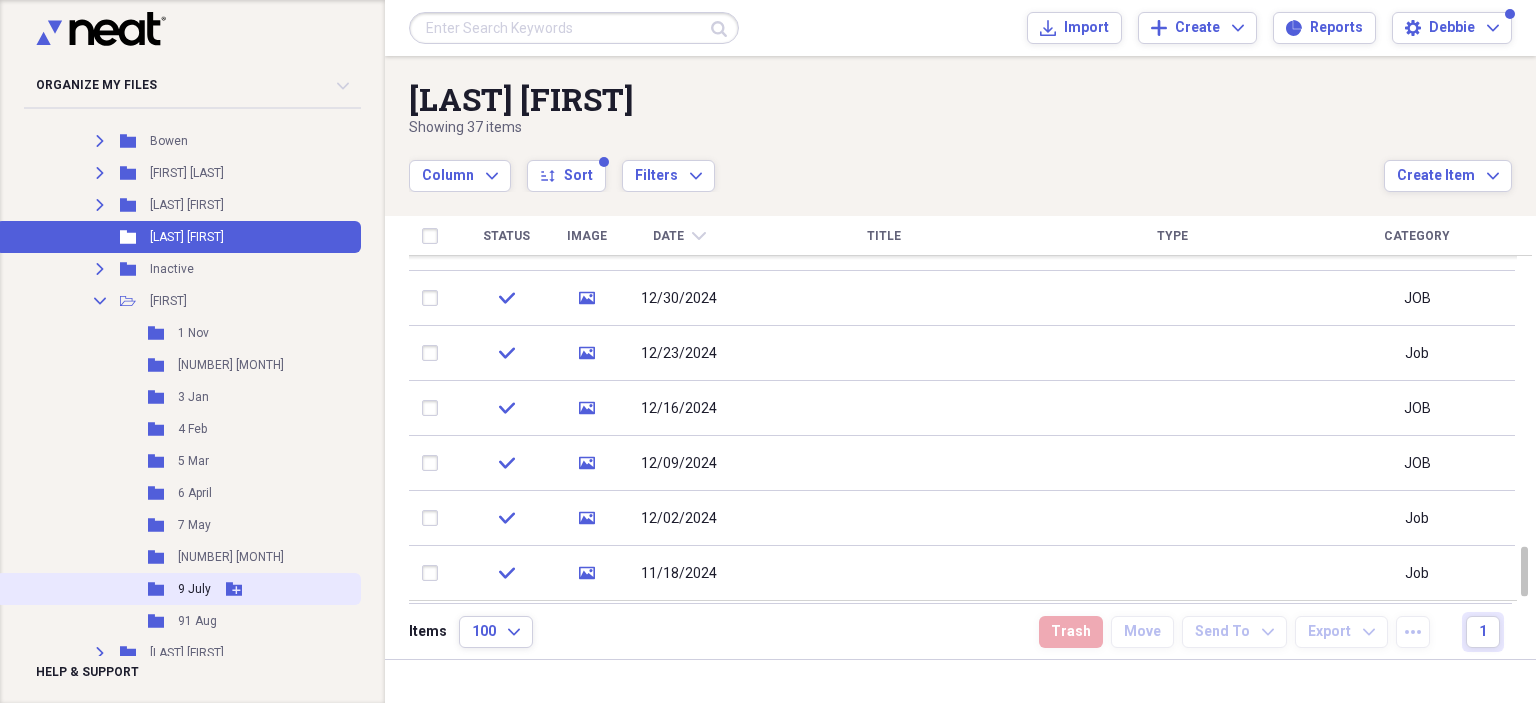 scroll, scrollTop: 344, scrollLeft: 0, axis: vertical 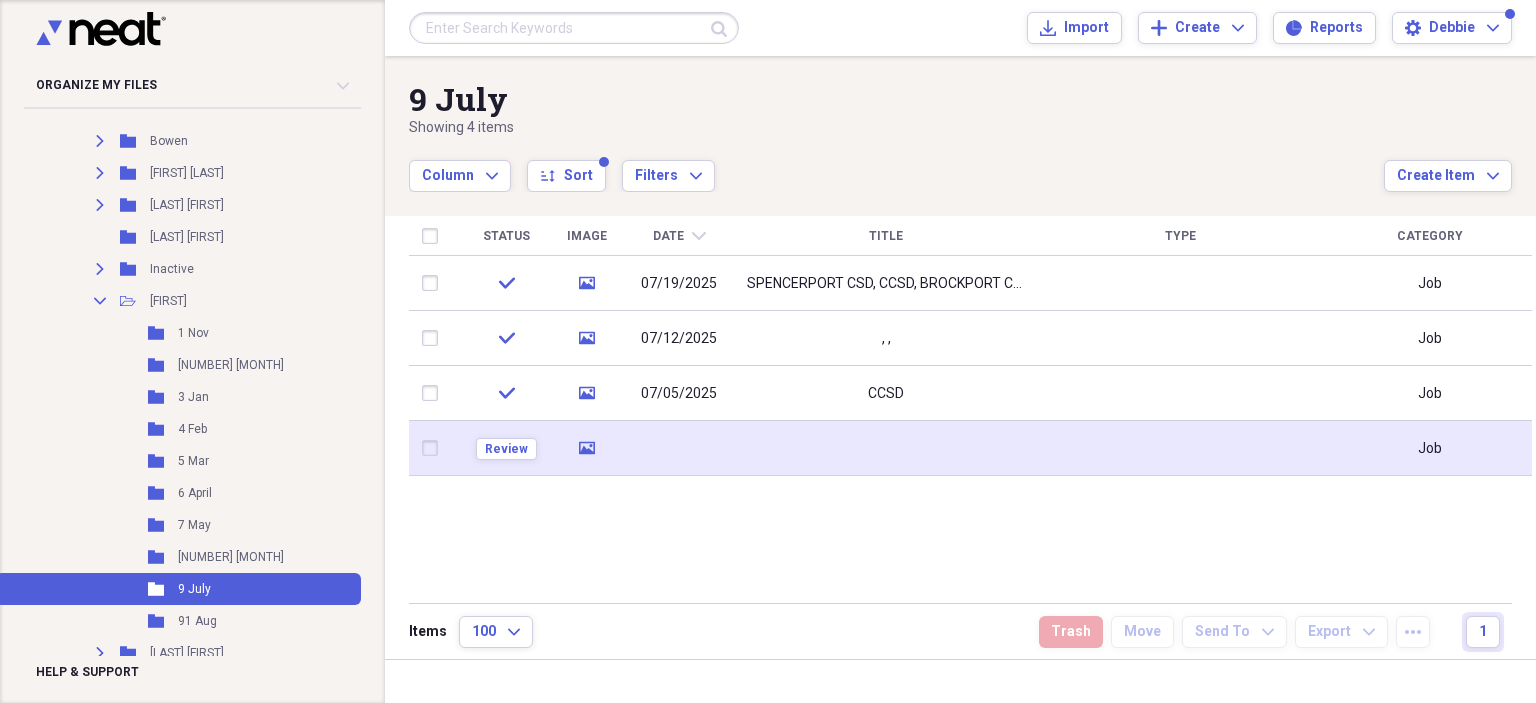 click at bounding box center (886, 448) 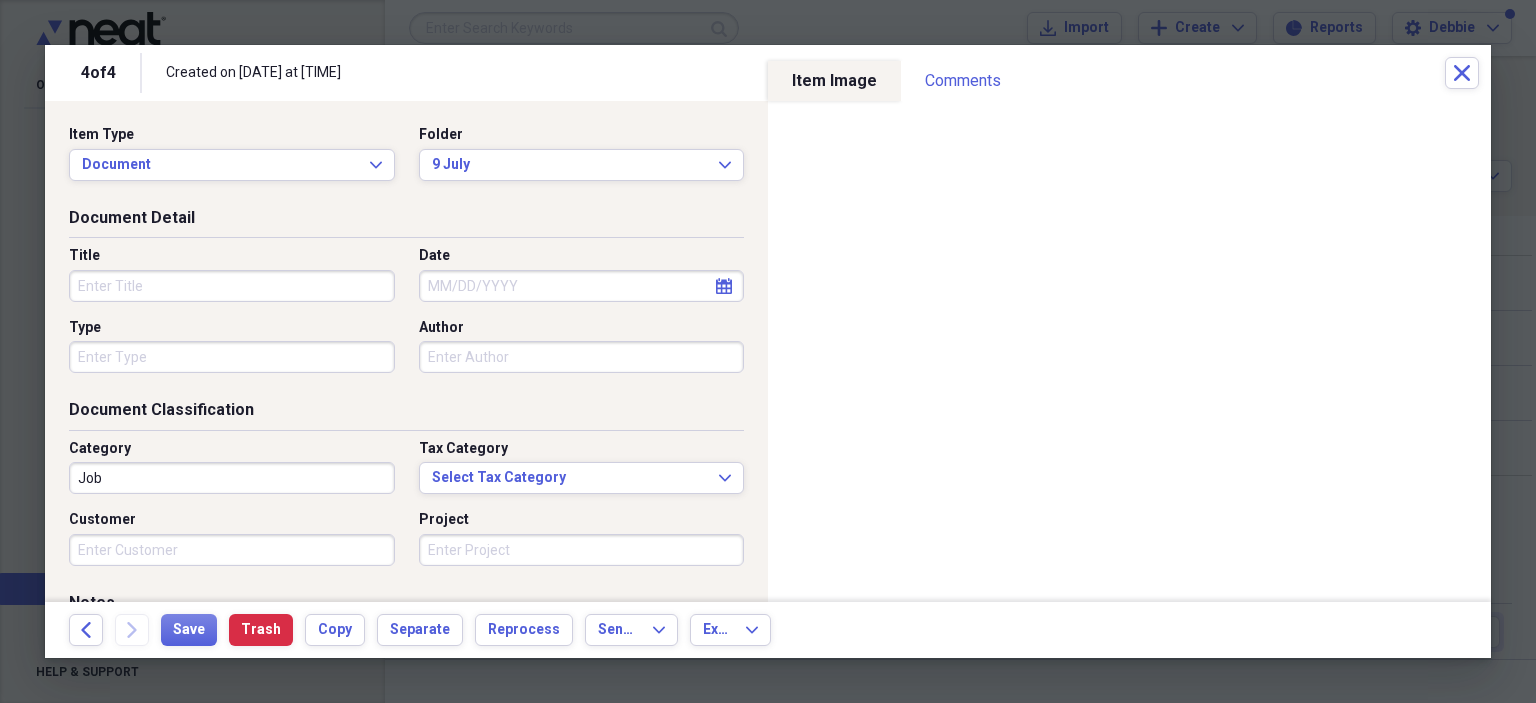 click on "Title" at bounding box center [232, 286] 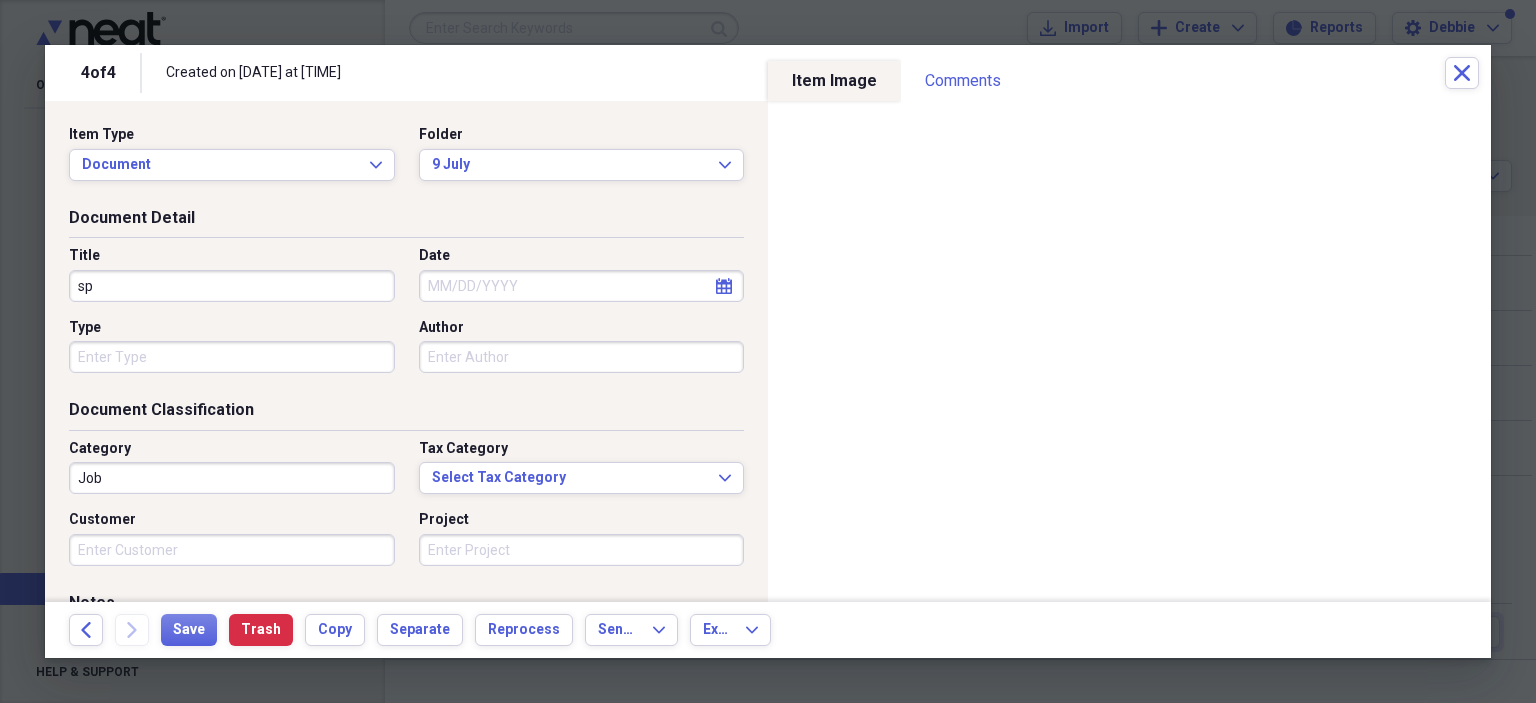 type on "s" 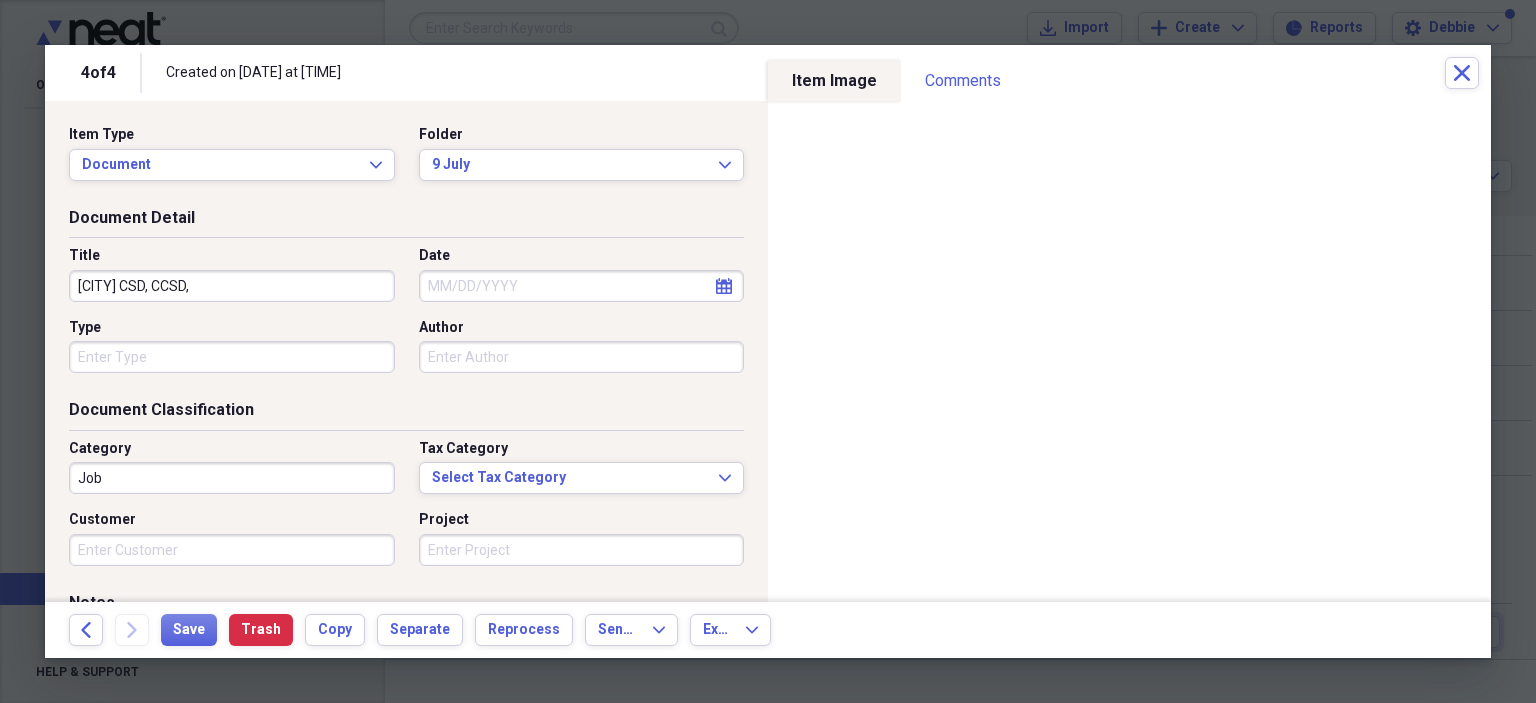 type on "[CITY] CSD, CCSD," 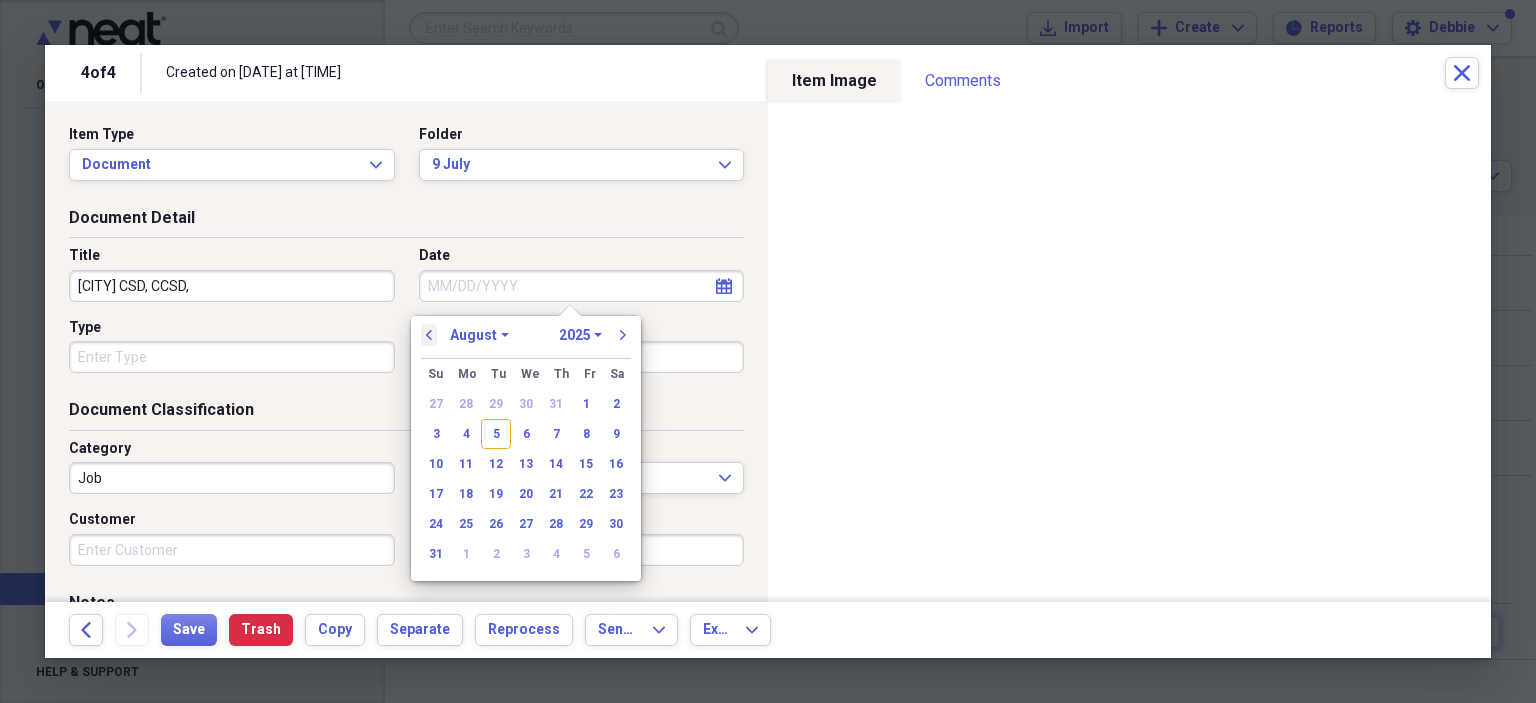 click on "previous" at bounding box center [429, 335] 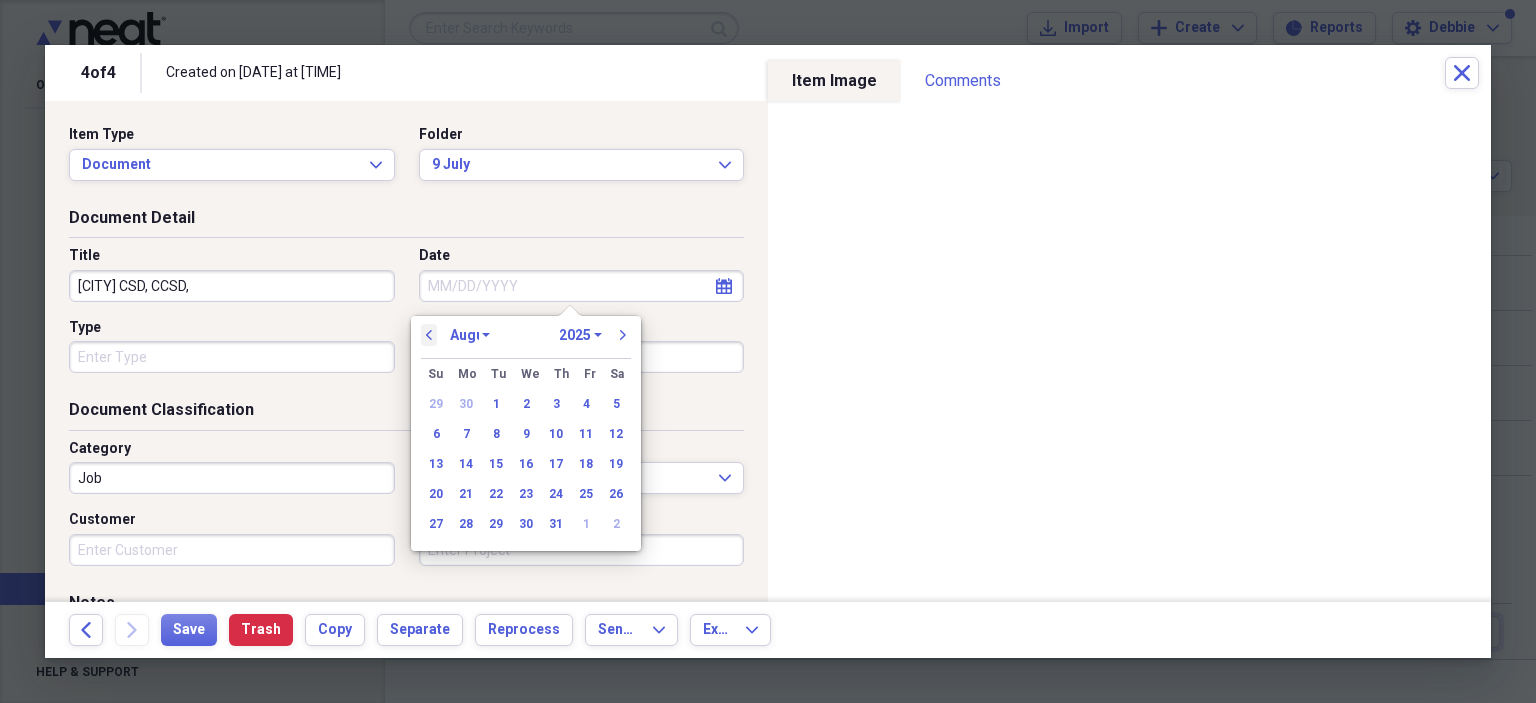 select on "6" 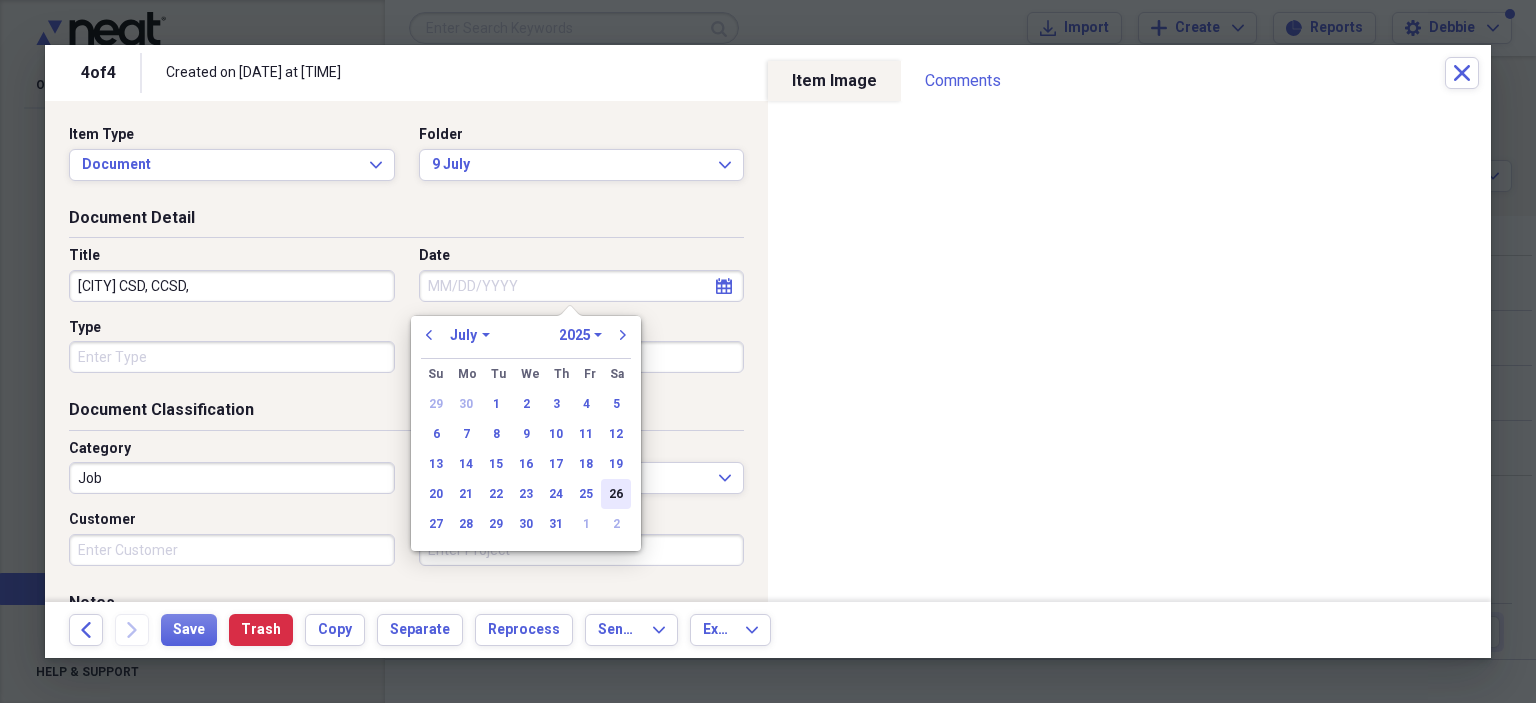 click on "26" at bounding box center [616, 494] 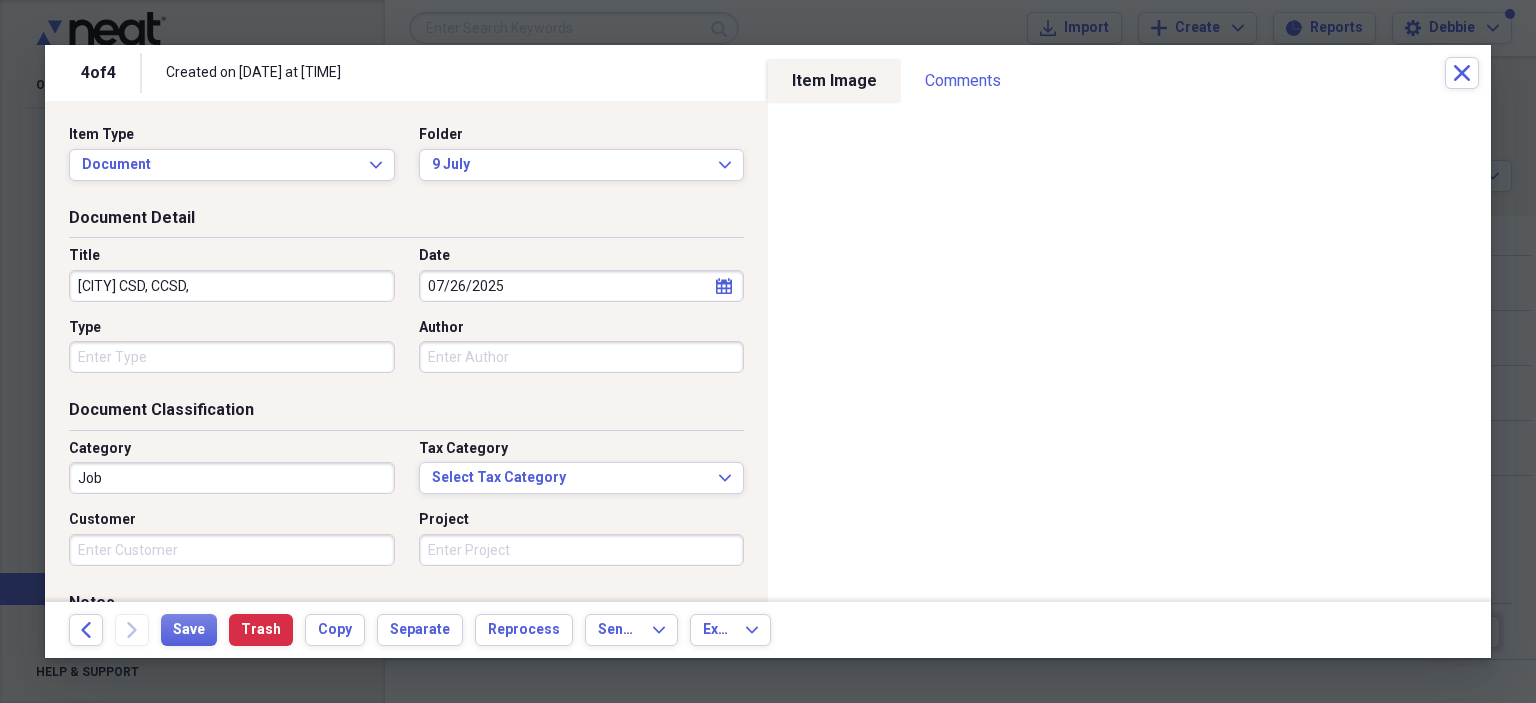type on "07/26/2025" 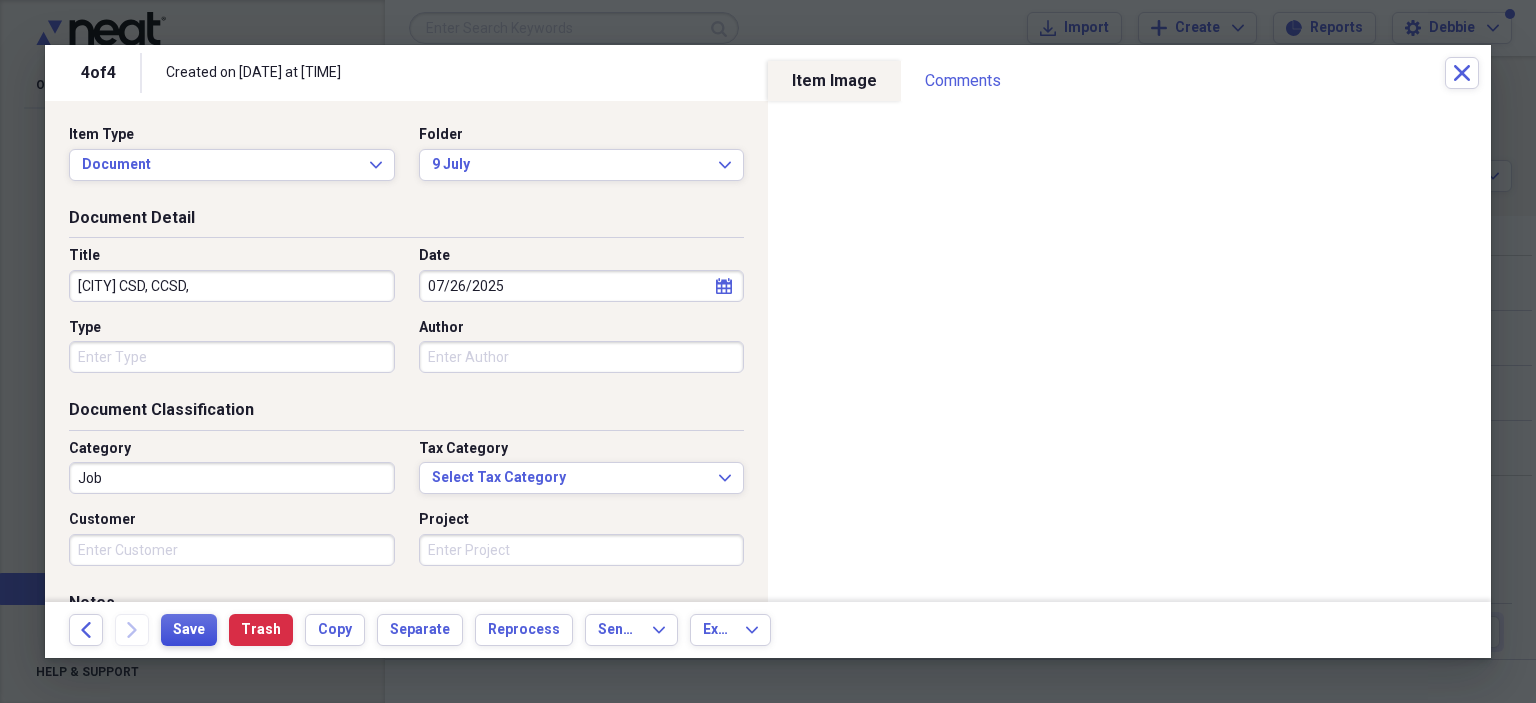 click on "Save" at bounding box center (189, 630) 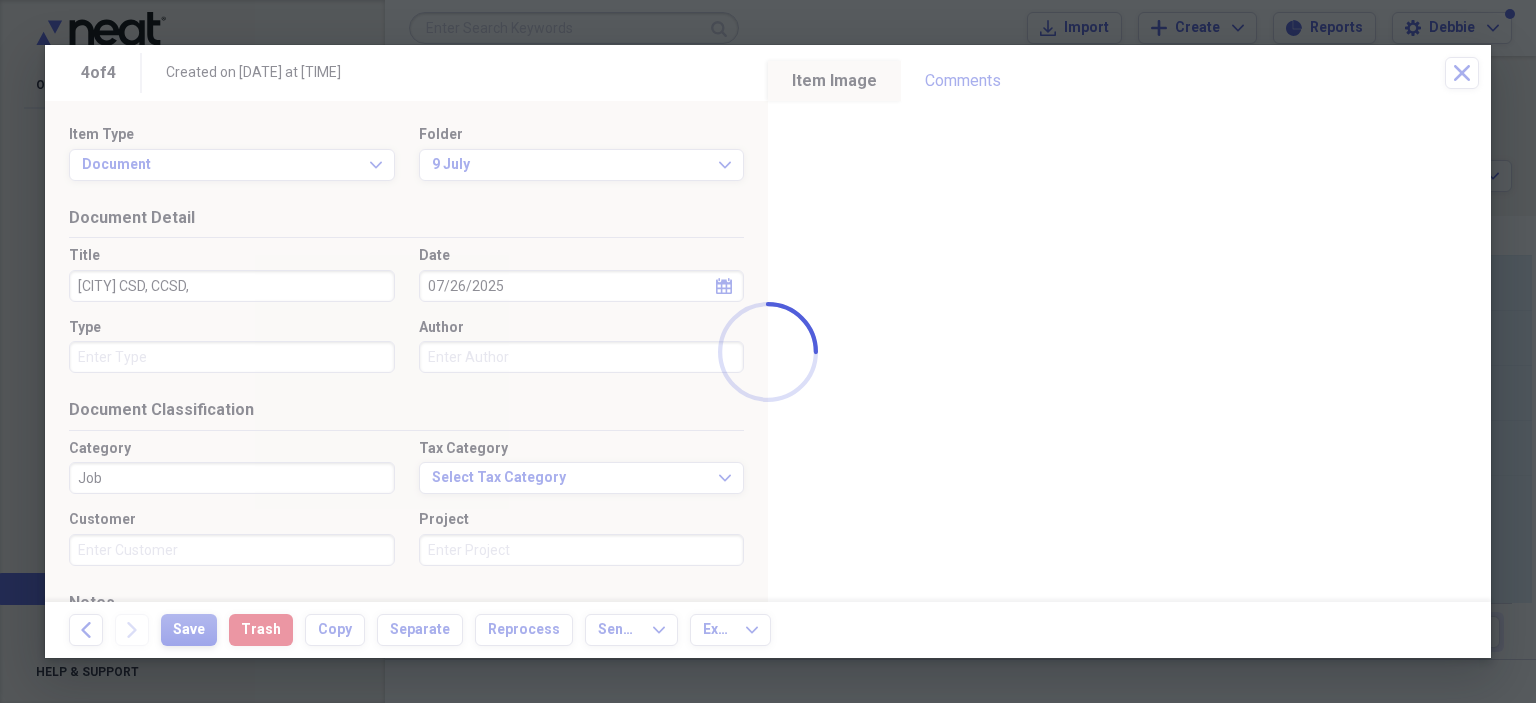 type on "[CITY] CSD, CCSD," 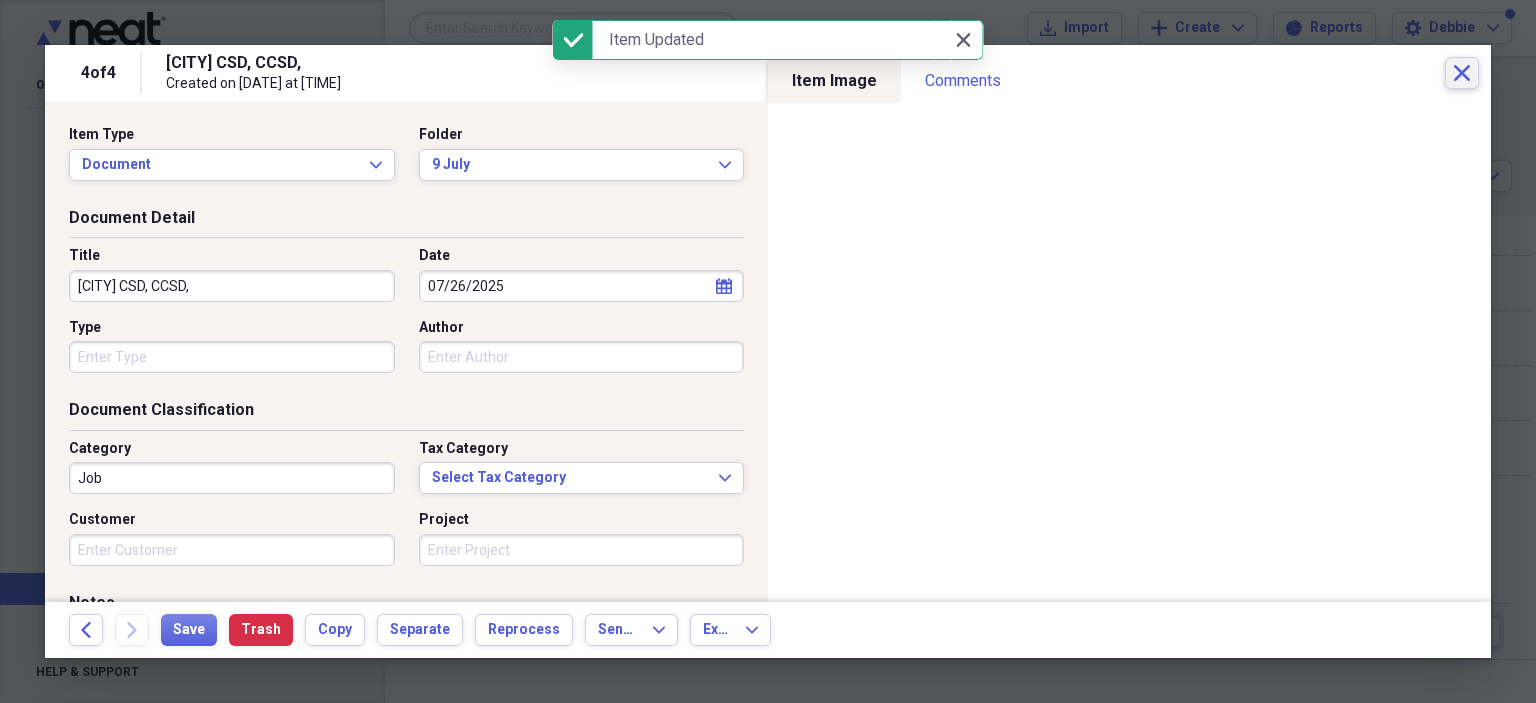 click 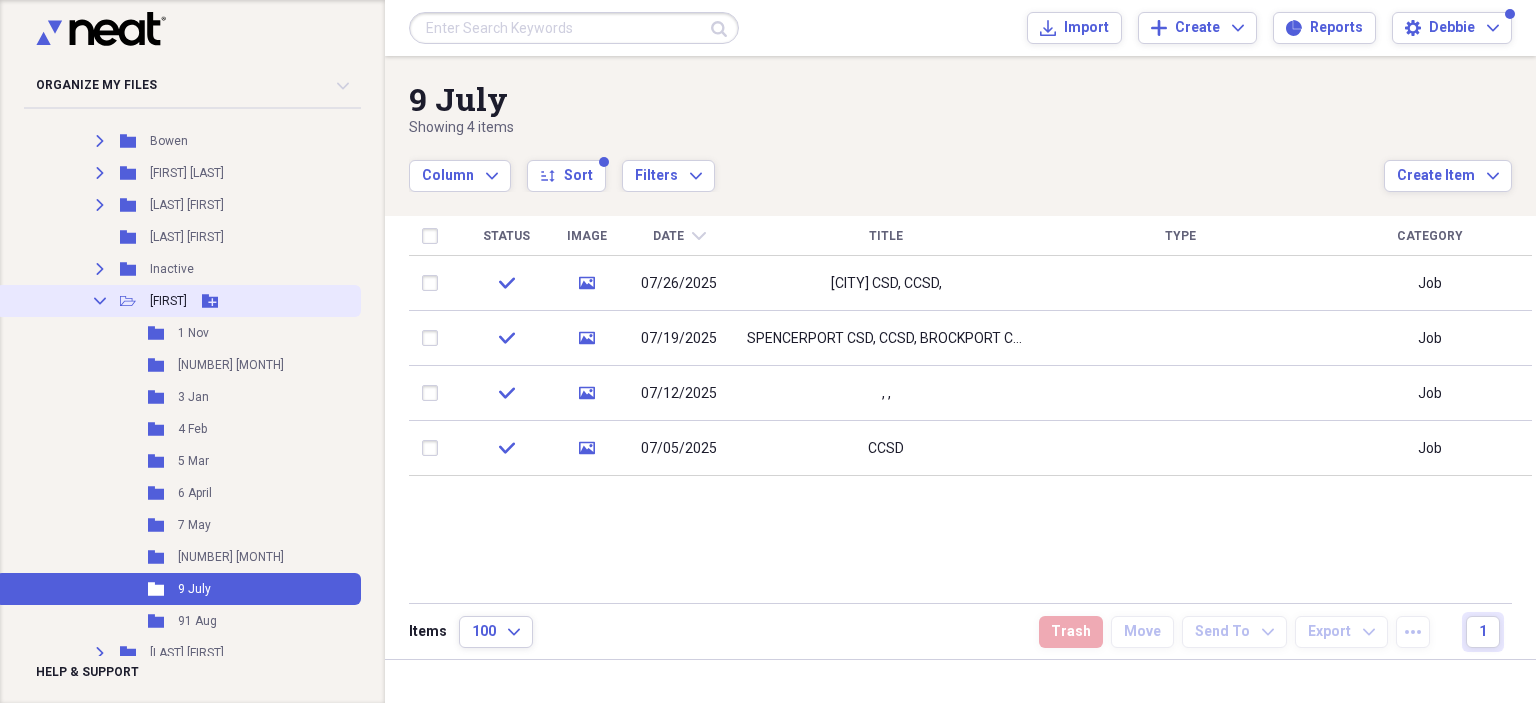 click on "Collapse" 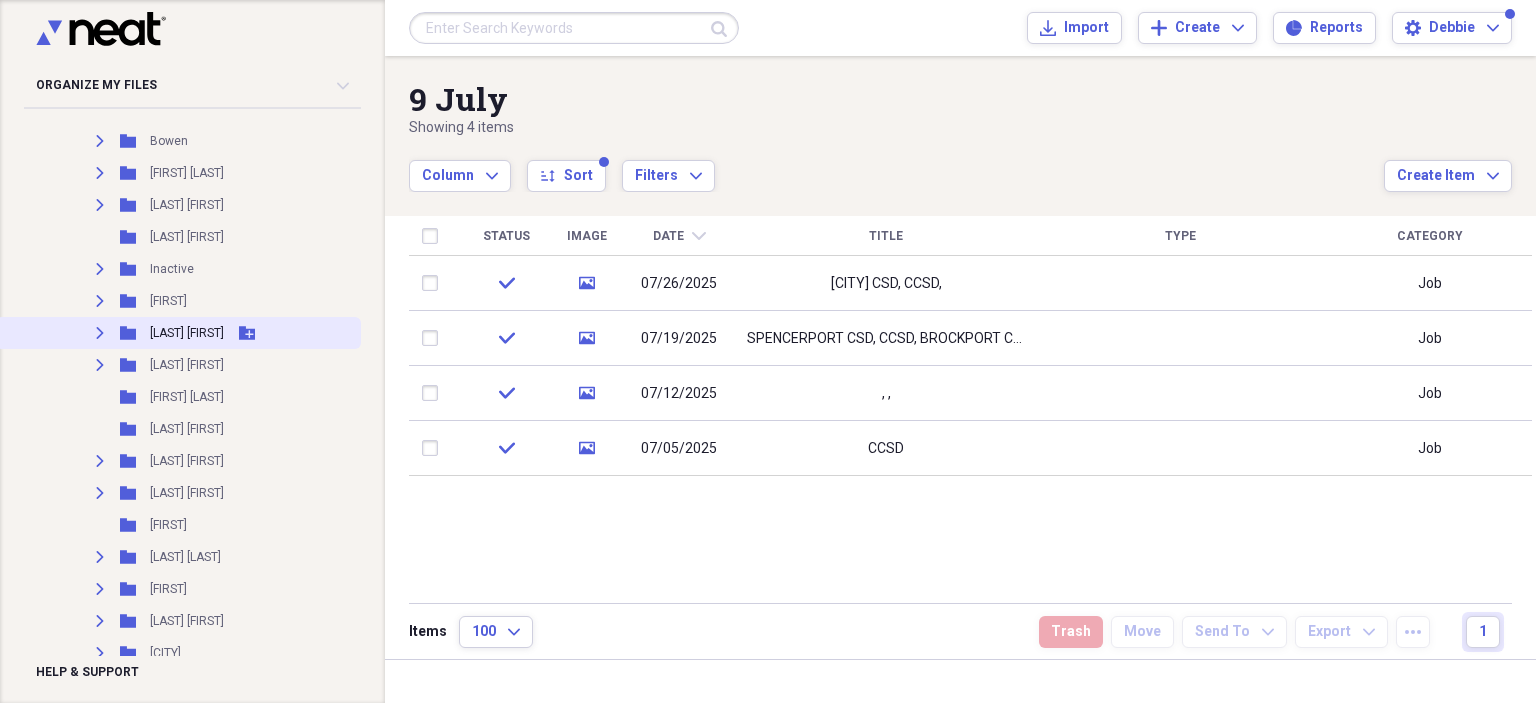 click 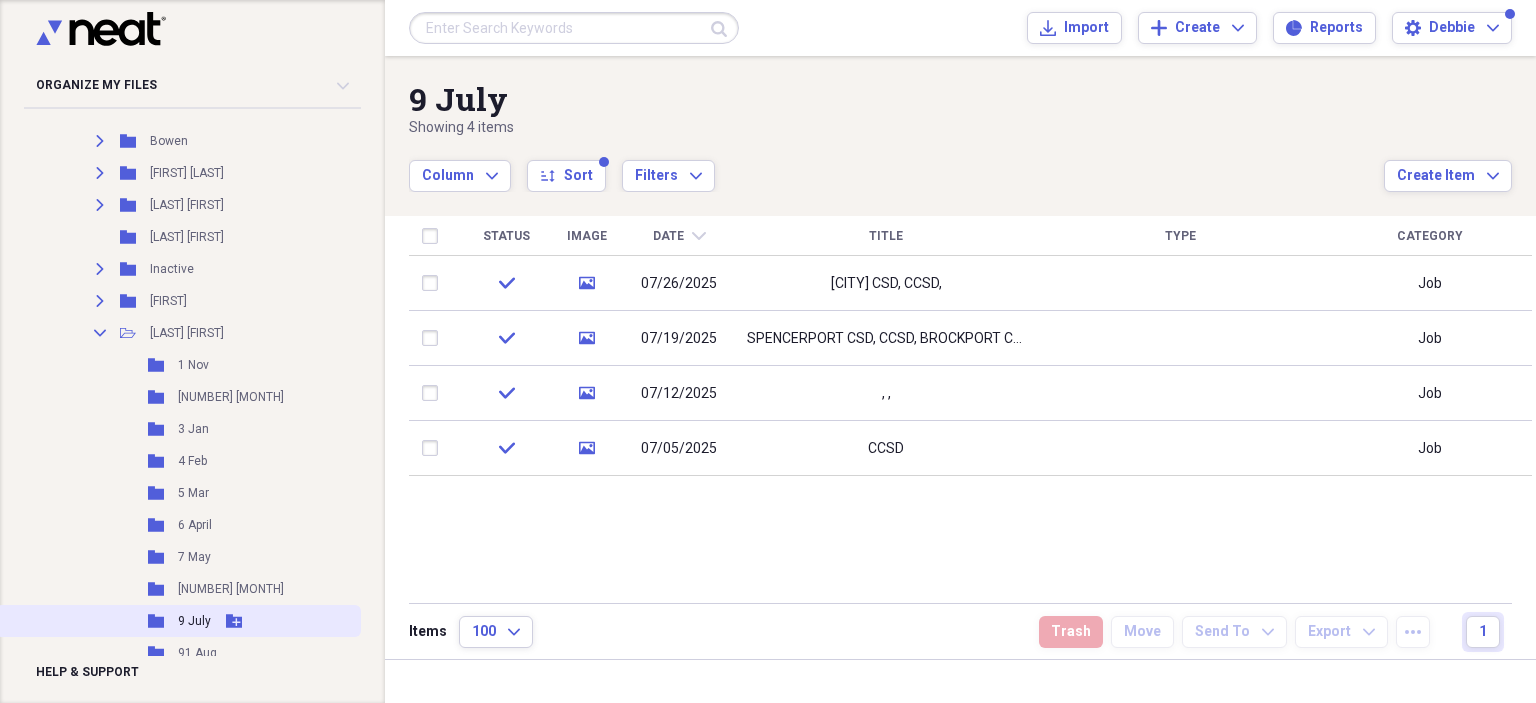 click on "9 July" at bounding box center [194, 621] 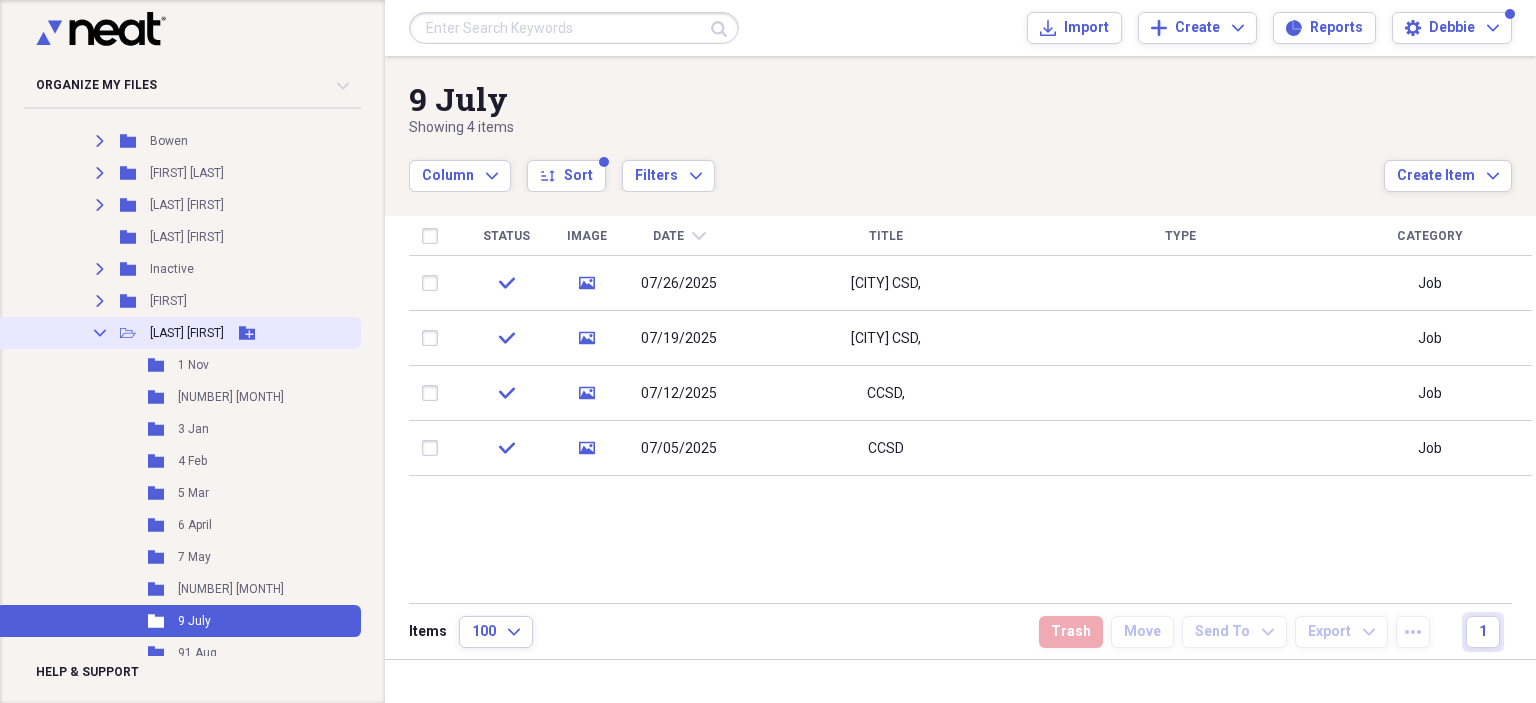 click on "Collapse" 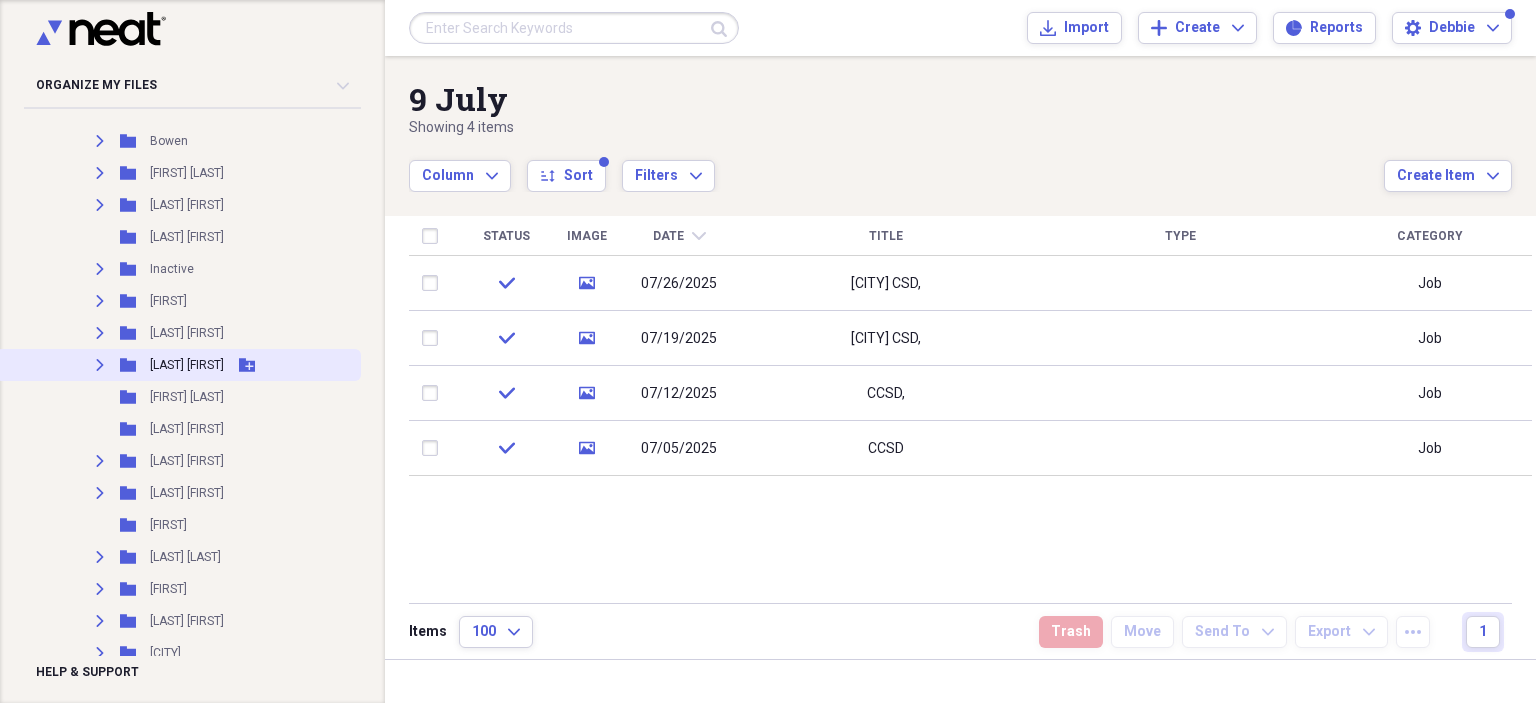 click 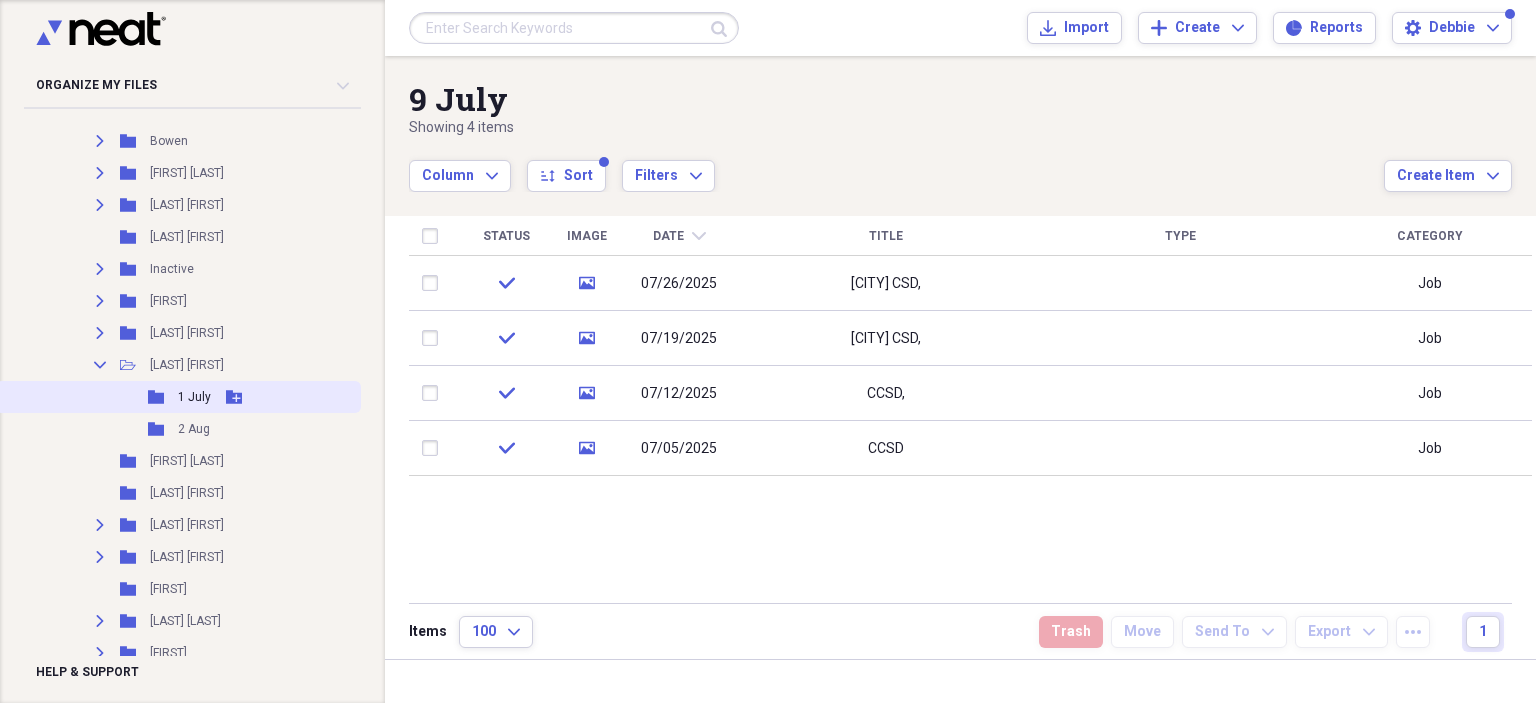 click on "1 July" at bounding box center (194, 397) 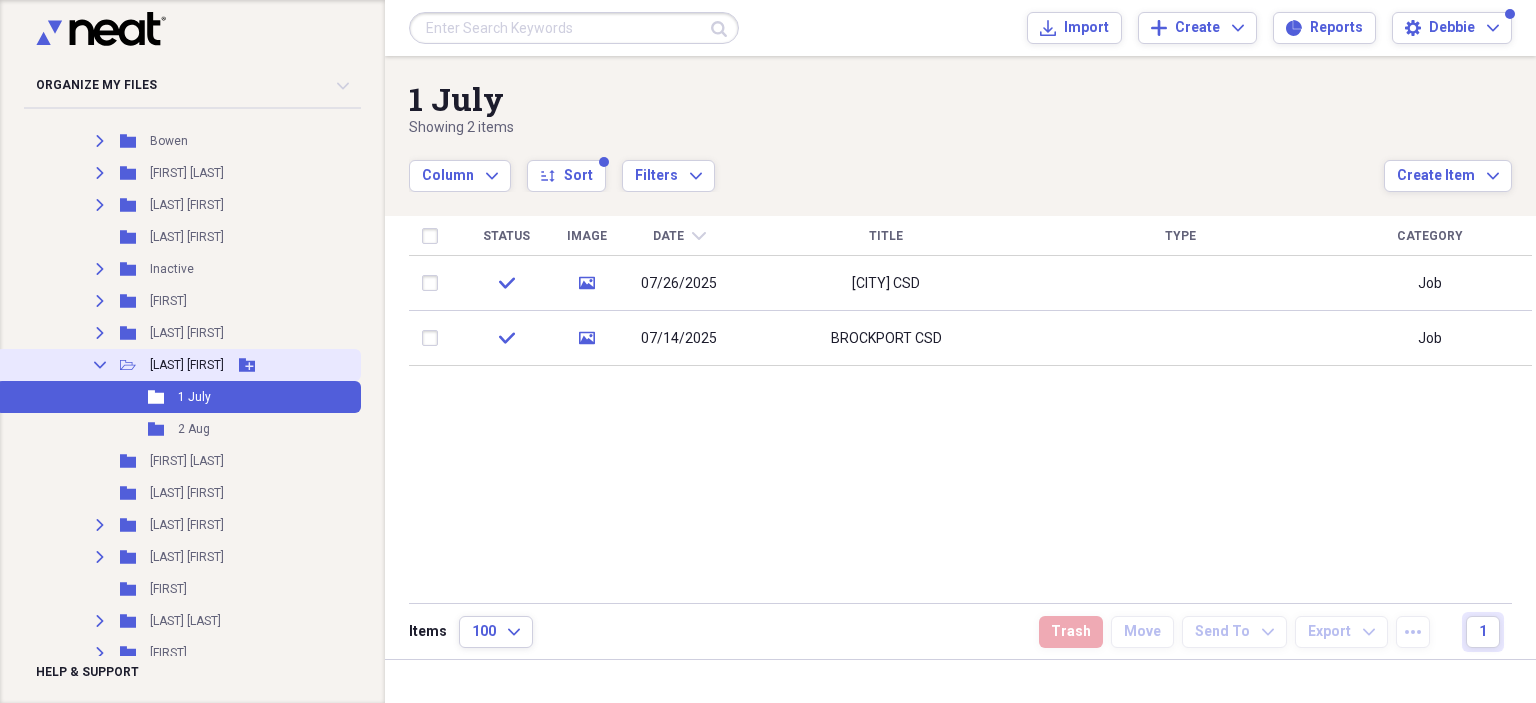 click on "Collapse" at bounding box center [100, 365] 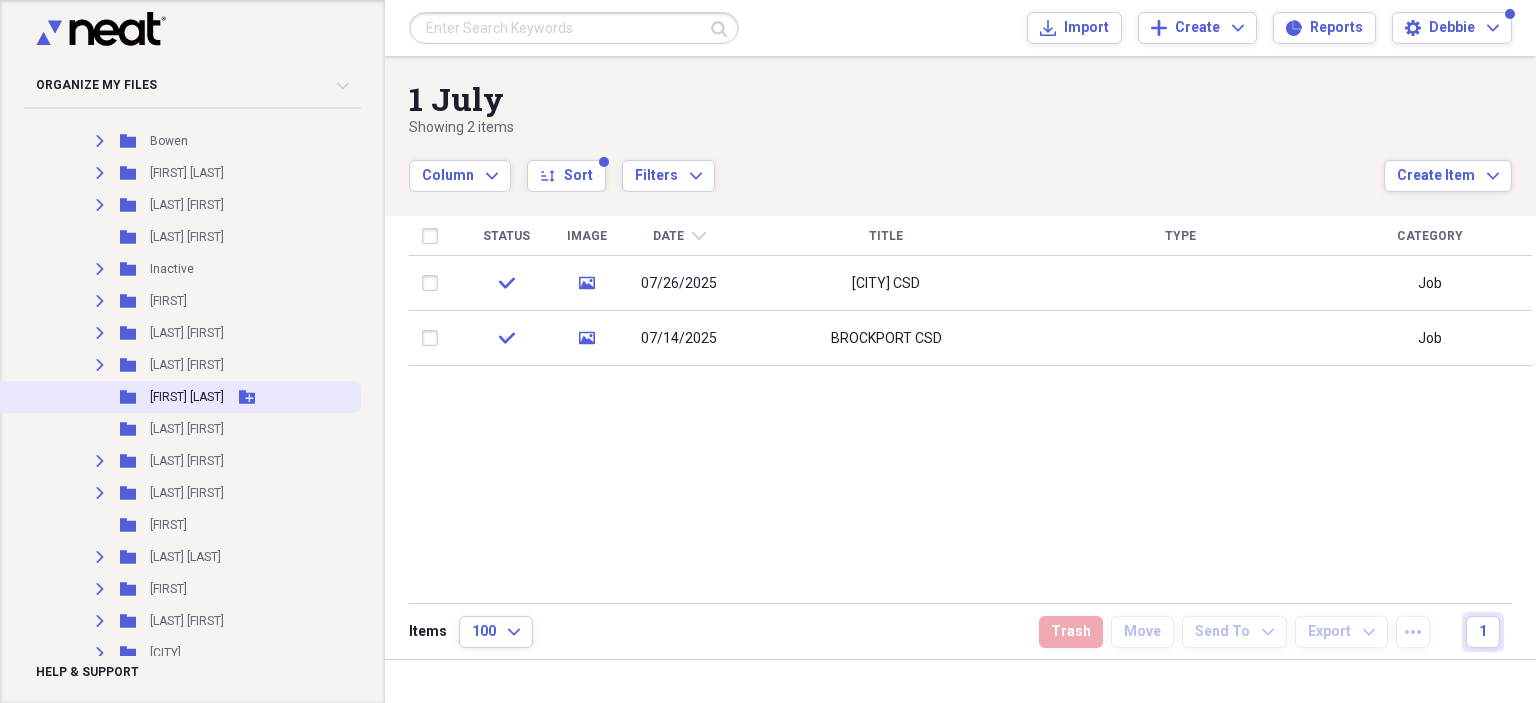 click on "[FIRST] [LAST]" at bounding box center (187, 397) 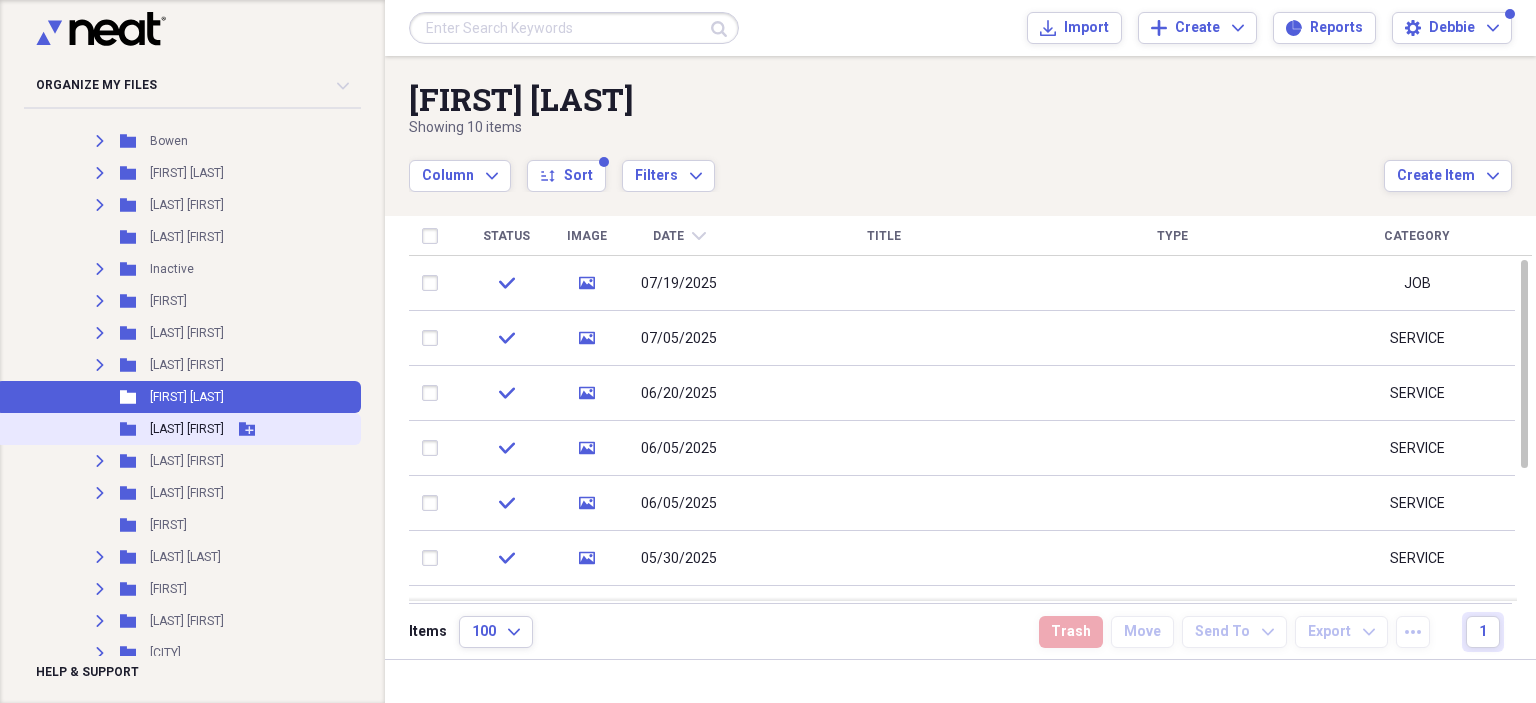 click on "[LAST] [FIRST]" at bounding box center [187, 429] 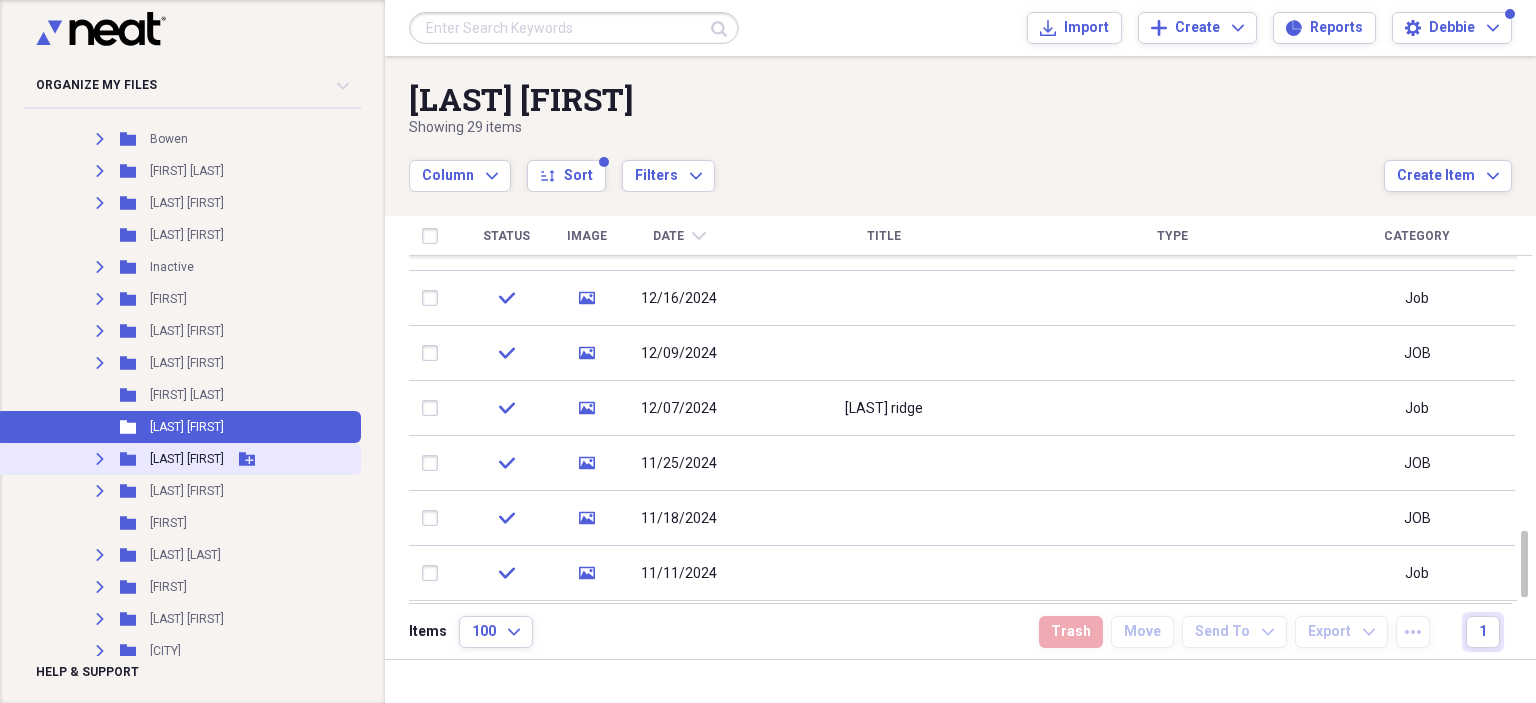 scroll, scrollTop: 348, scrollLeft: 0, axis: vertical 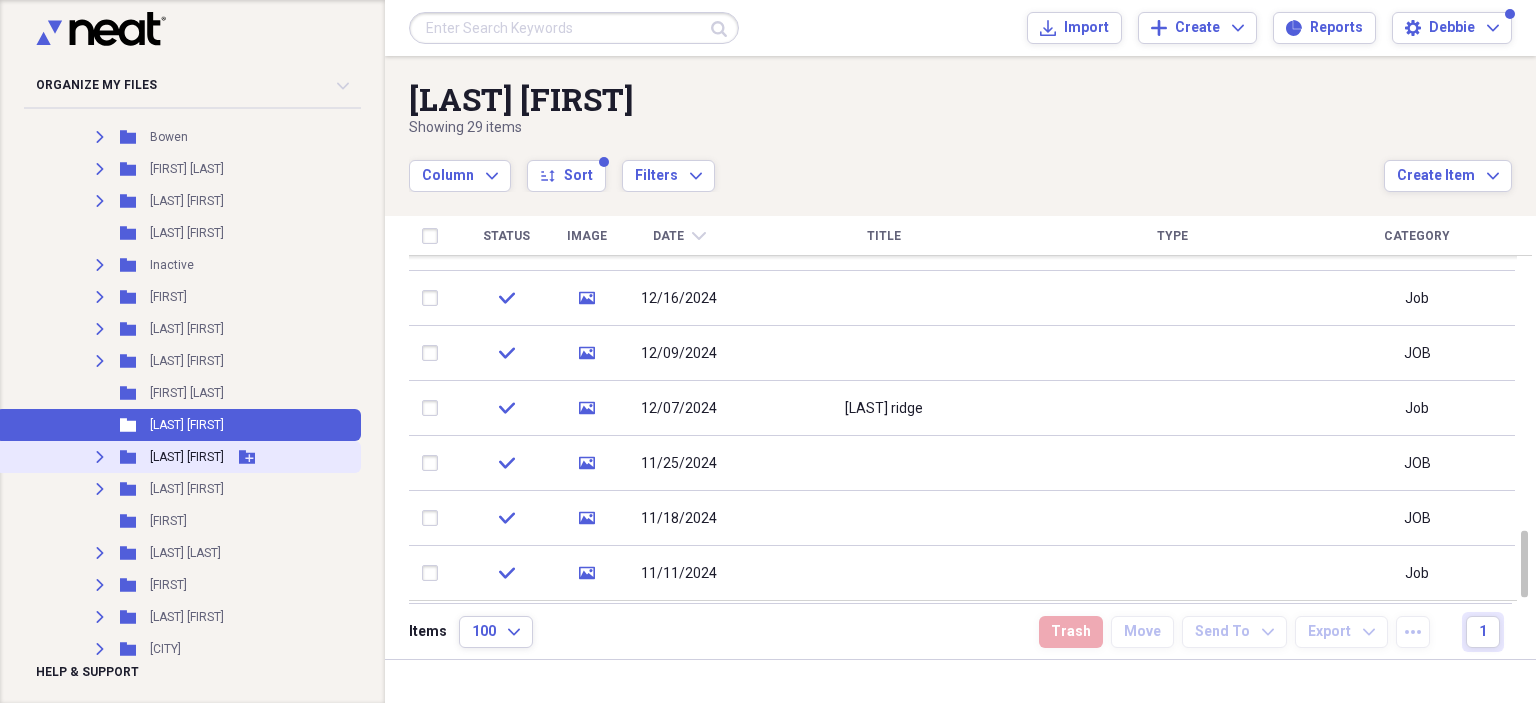 click on "Expand" 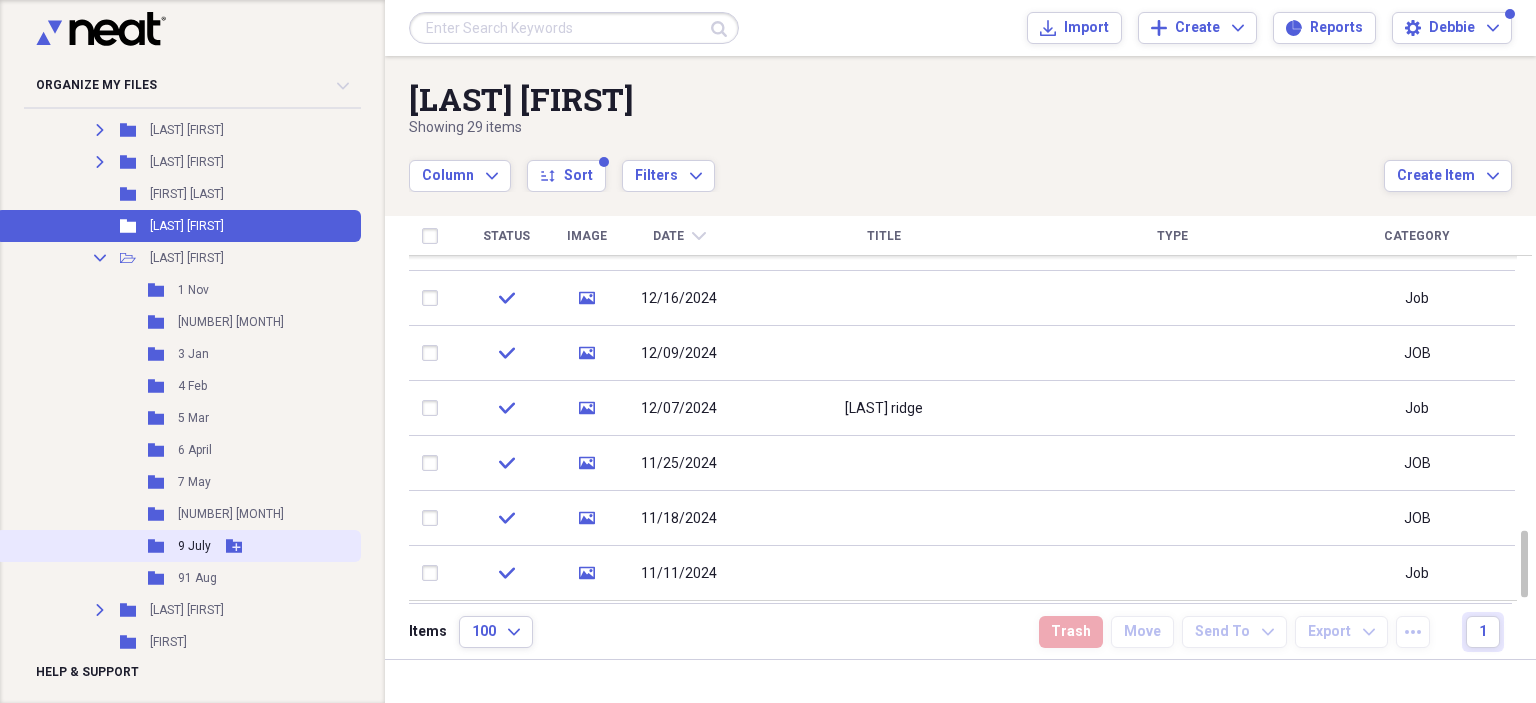 scroll, scrollTop: 548, scrollLeft: 0, axis: vertical 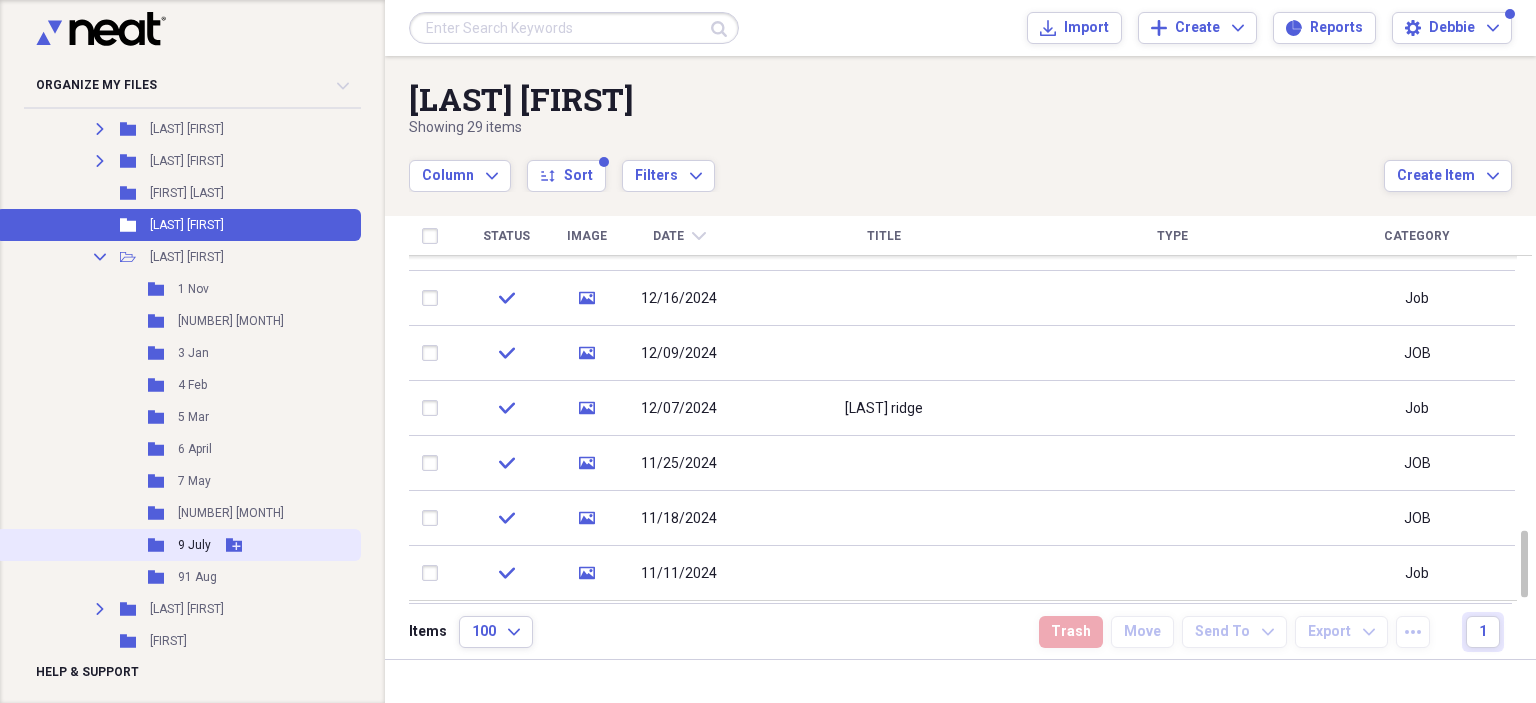 click on "9 July" at bounding box center [194, 545] 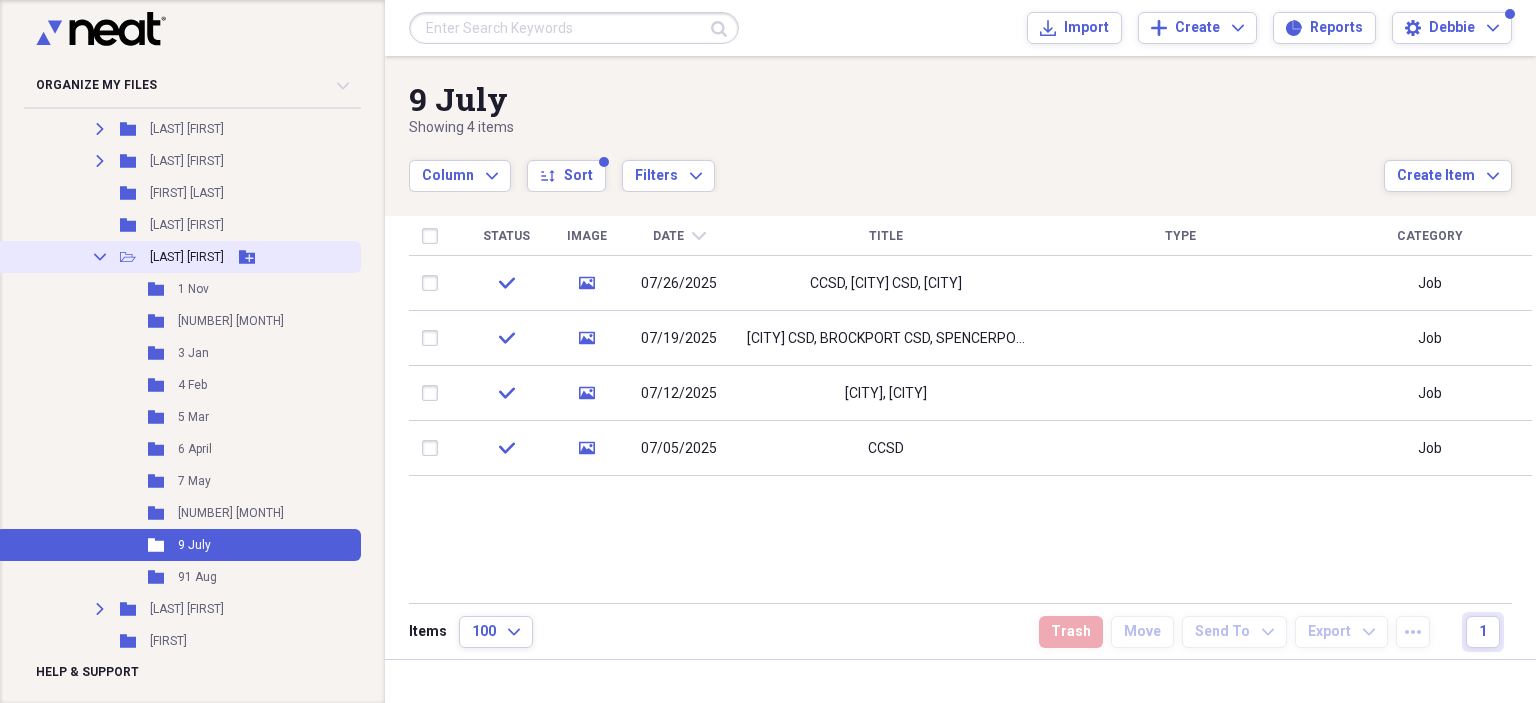 click on "Collapse" 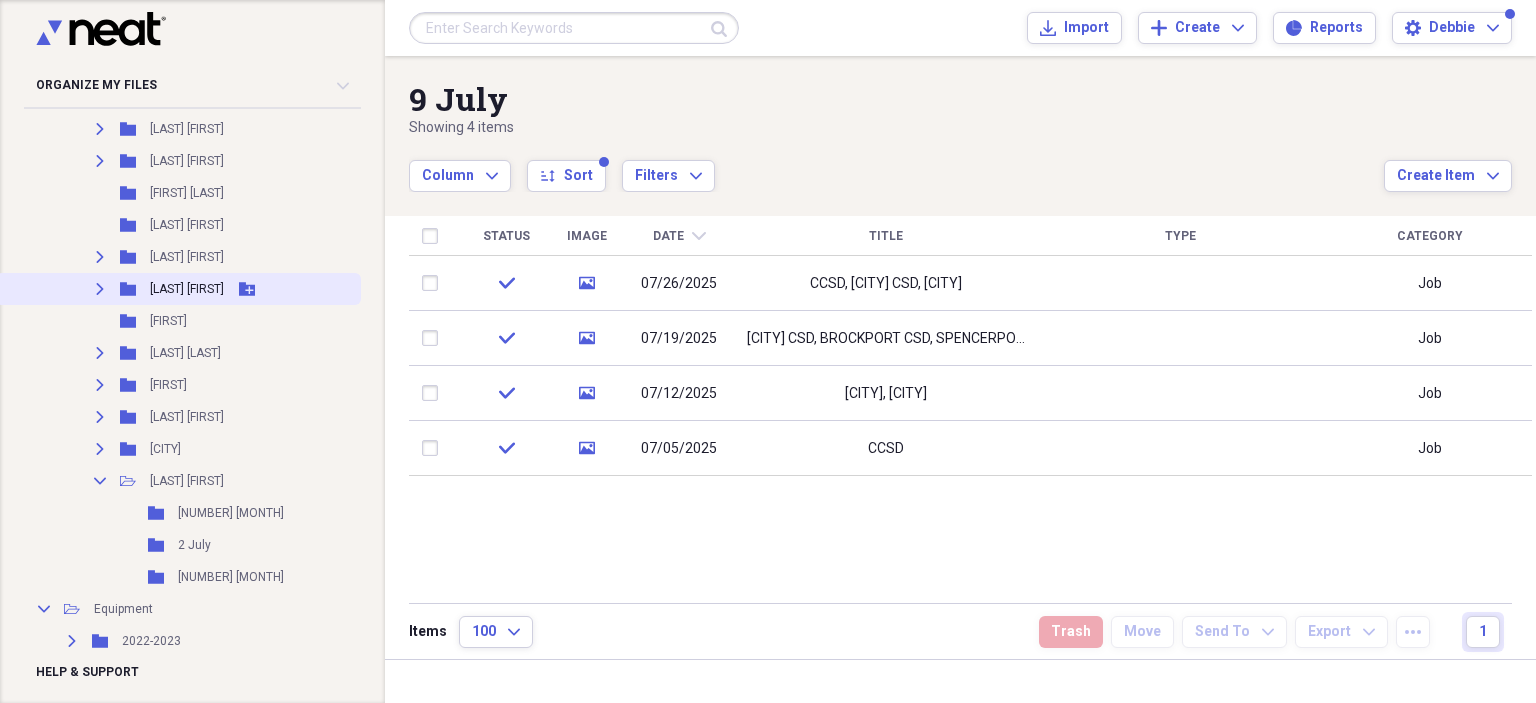 click on "Expand" 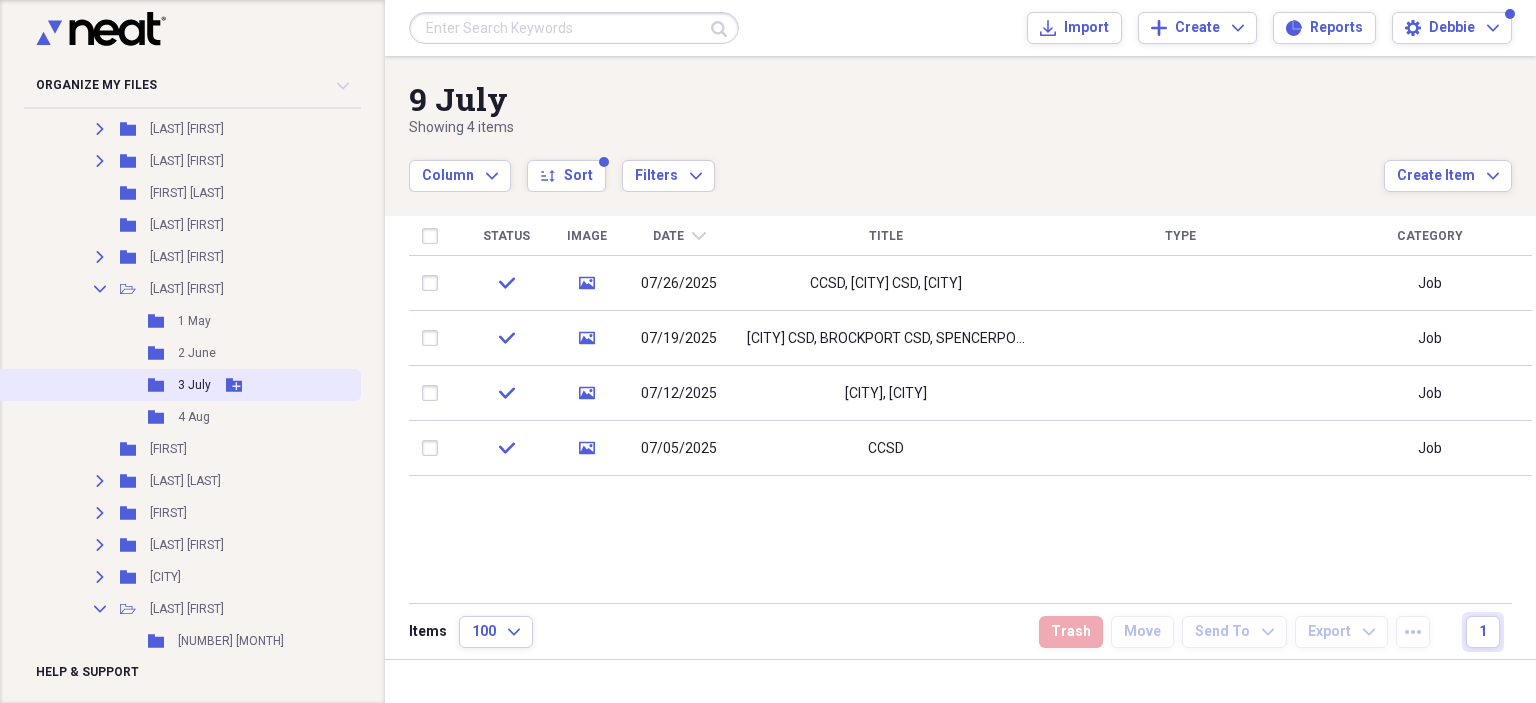 click on "3 July" at bounding box center [194, 385] 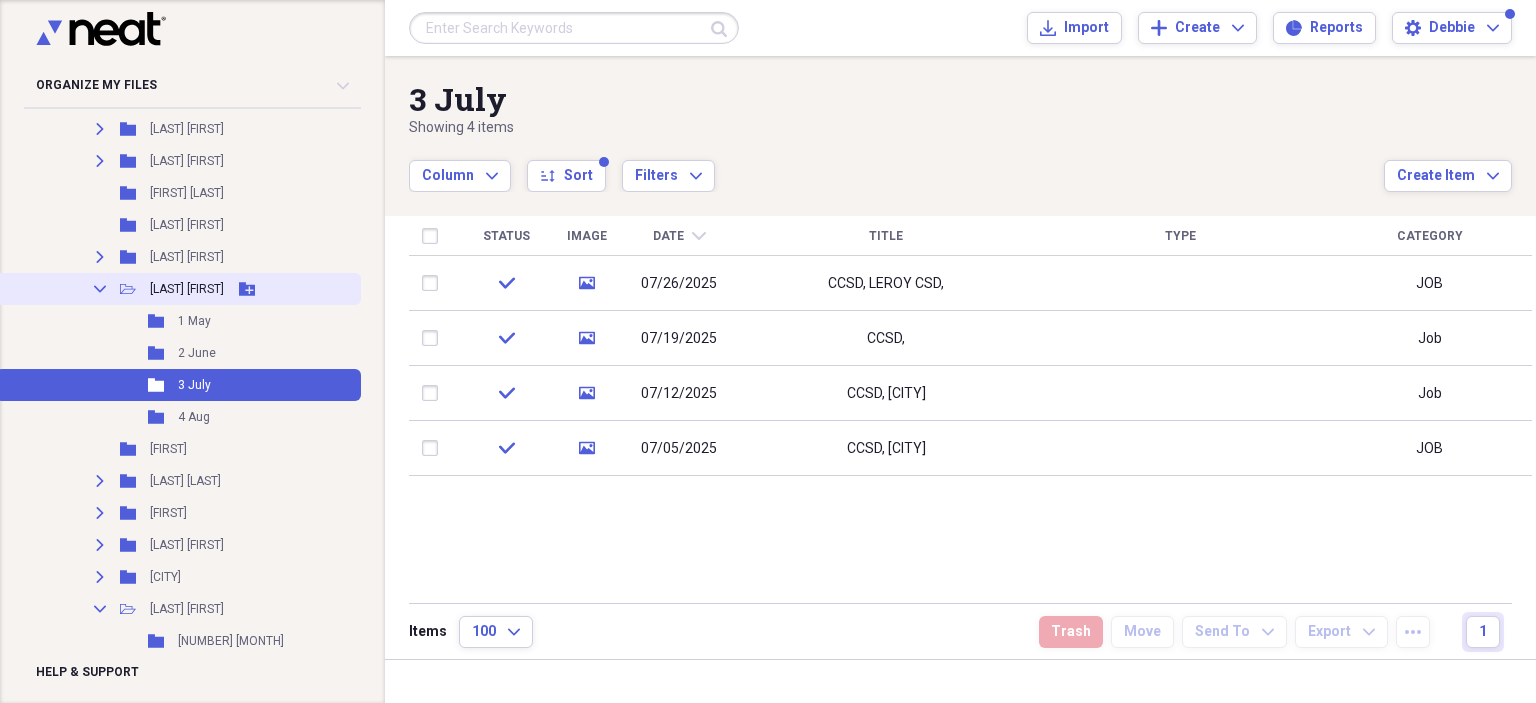 click on "Collapse" 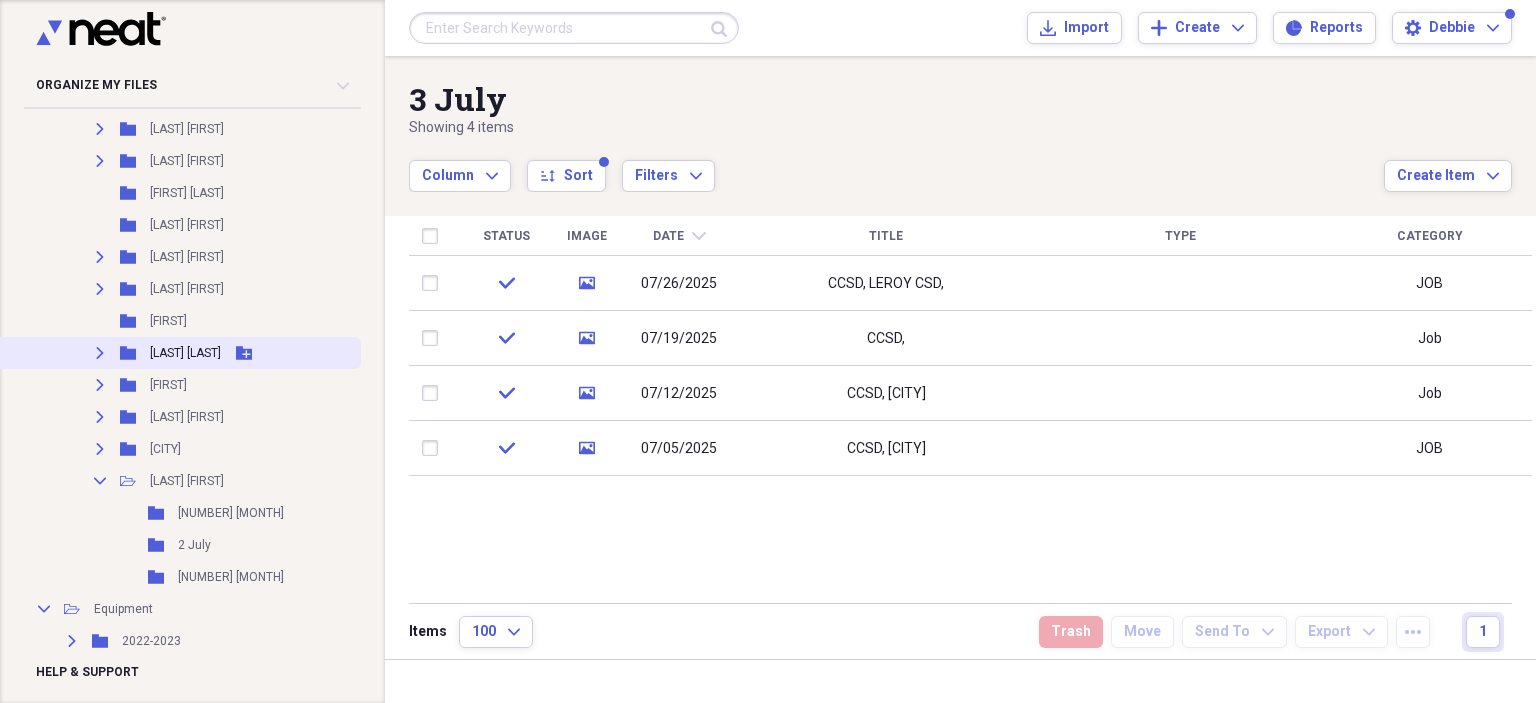 click 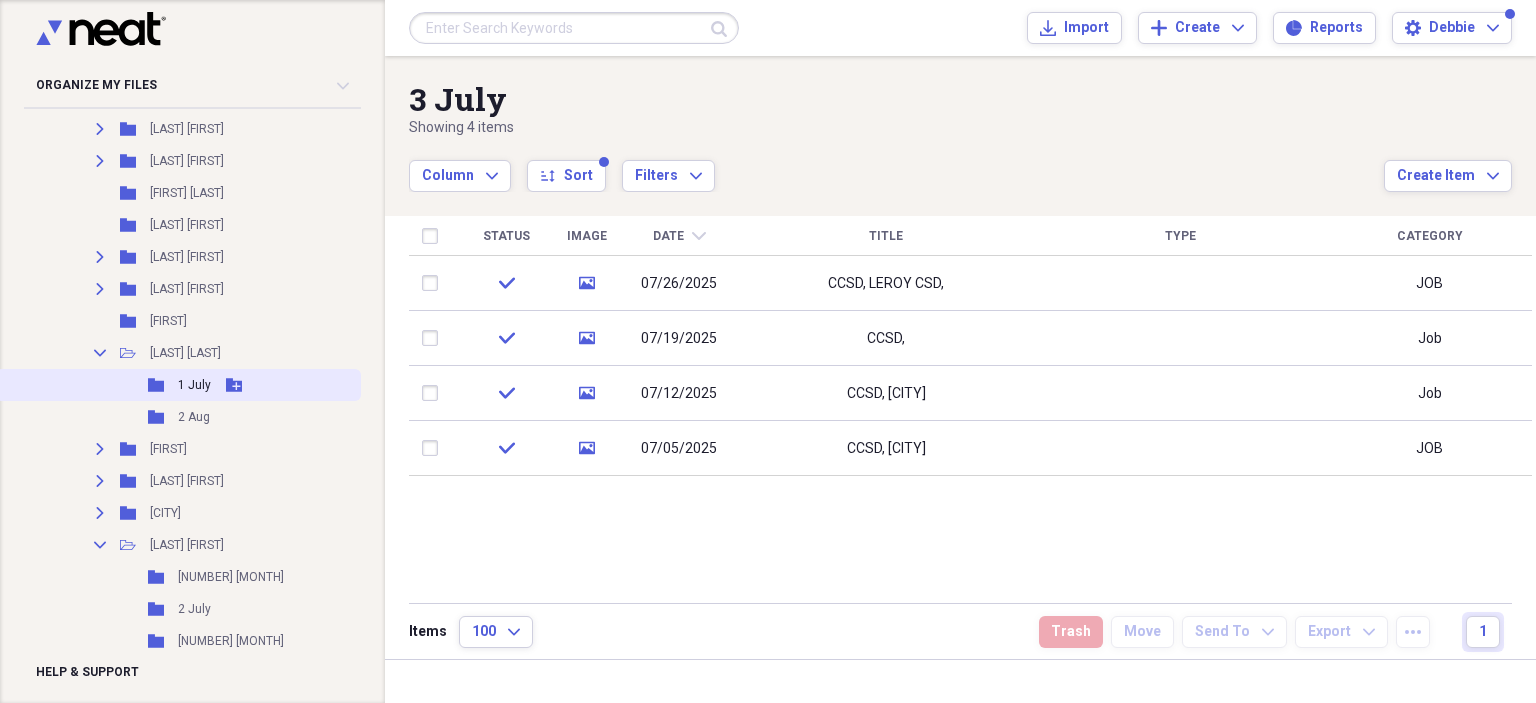 click on "1 July" at bounding box center (194, 385) 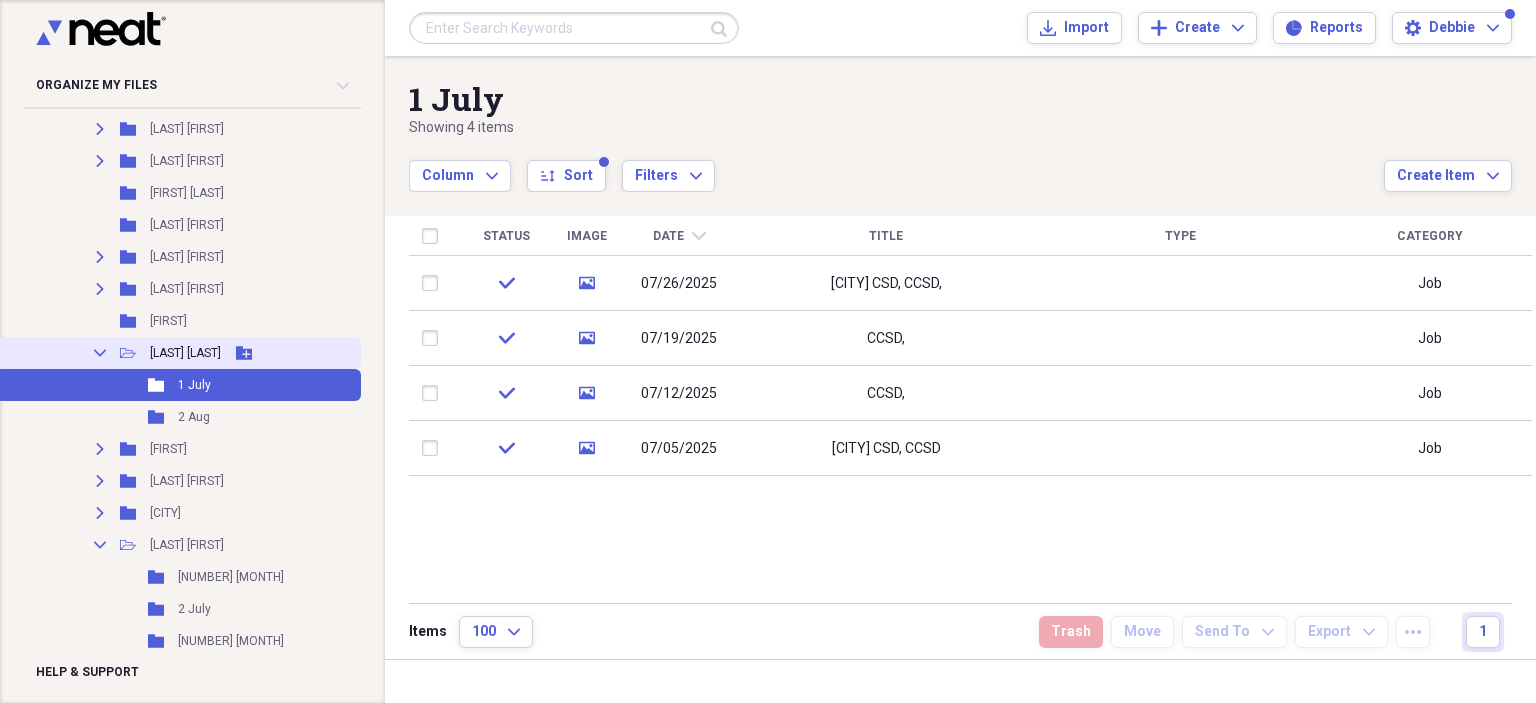 click on "Collapse" 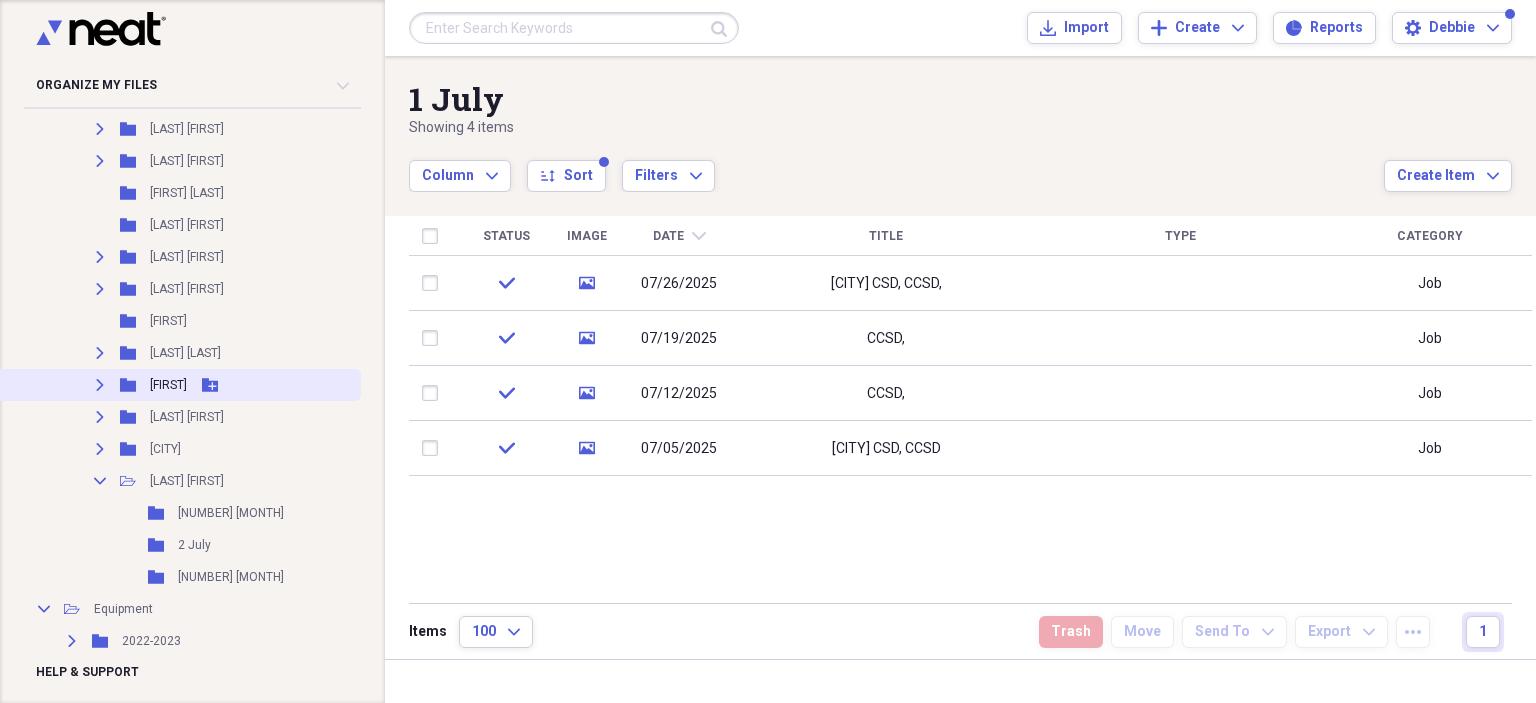 click on "Expand" 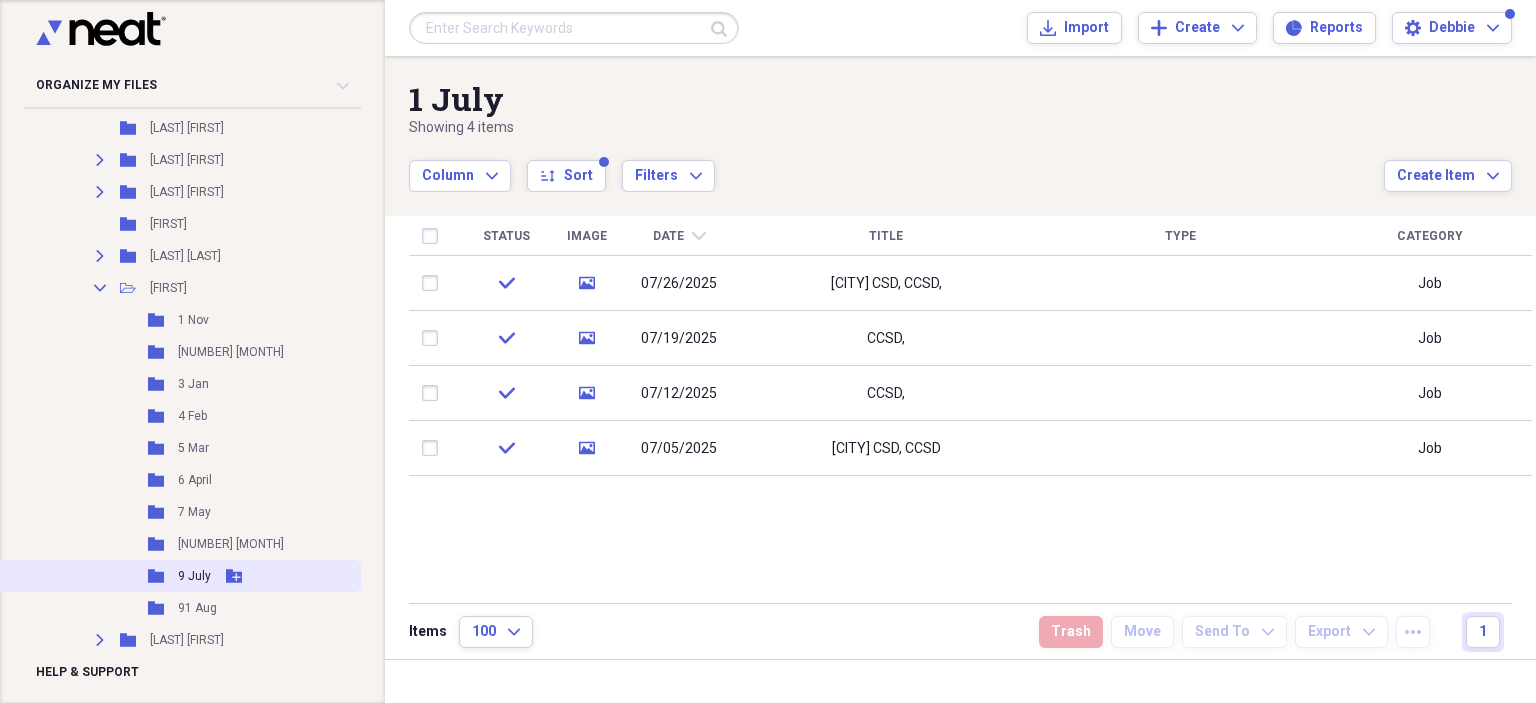 scroll, scrollTop: 647, scrollLeft: 0, axis: vertical 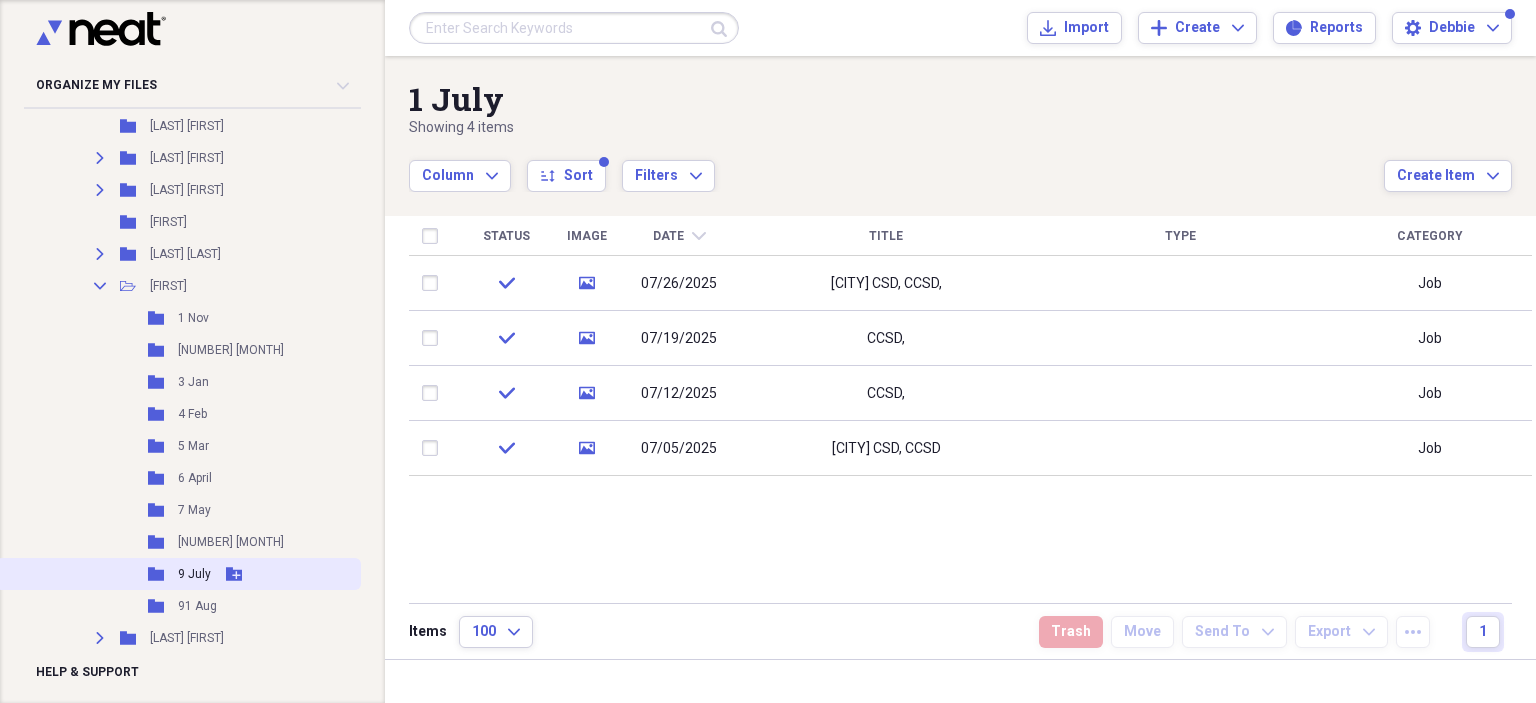 click on "9 July" at bounding box center [194, 574] 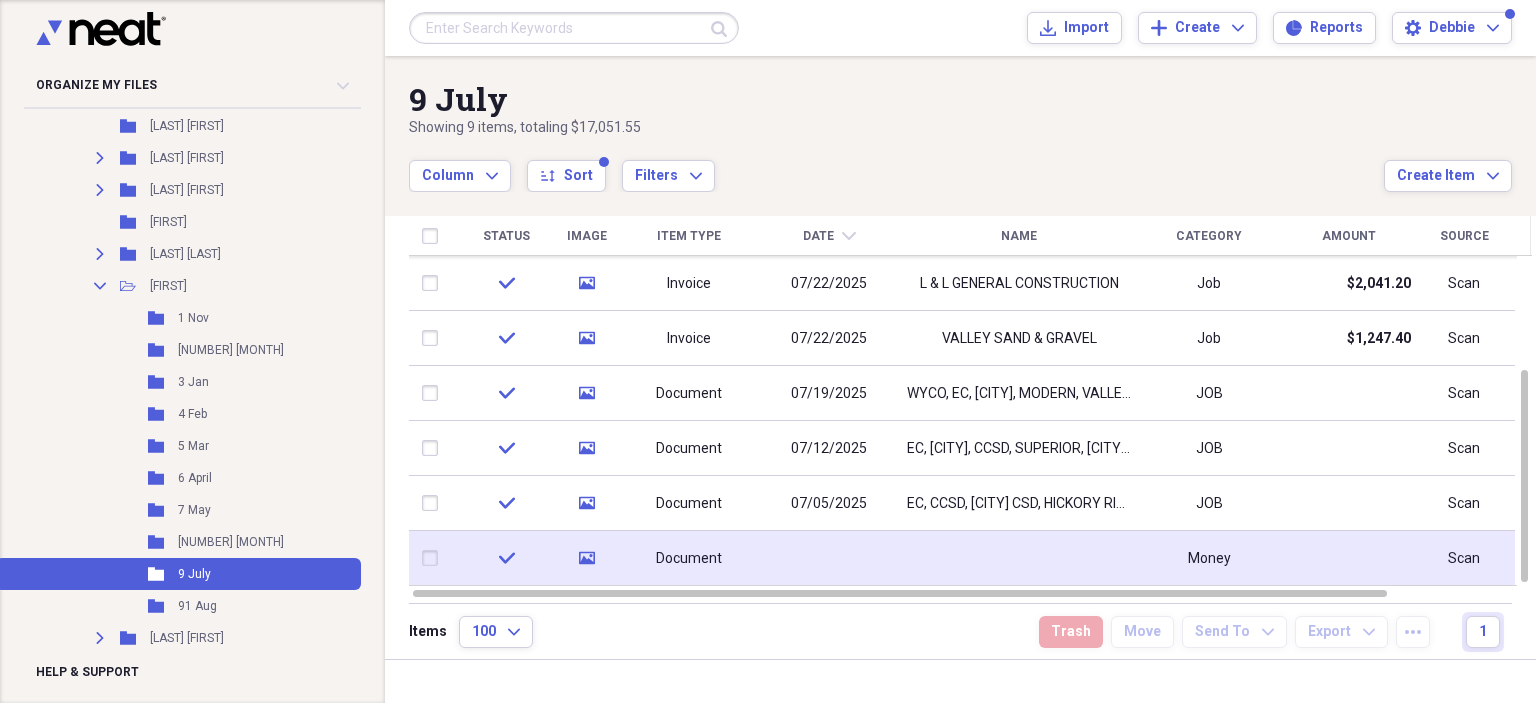 click at bounding box center (829, 558) 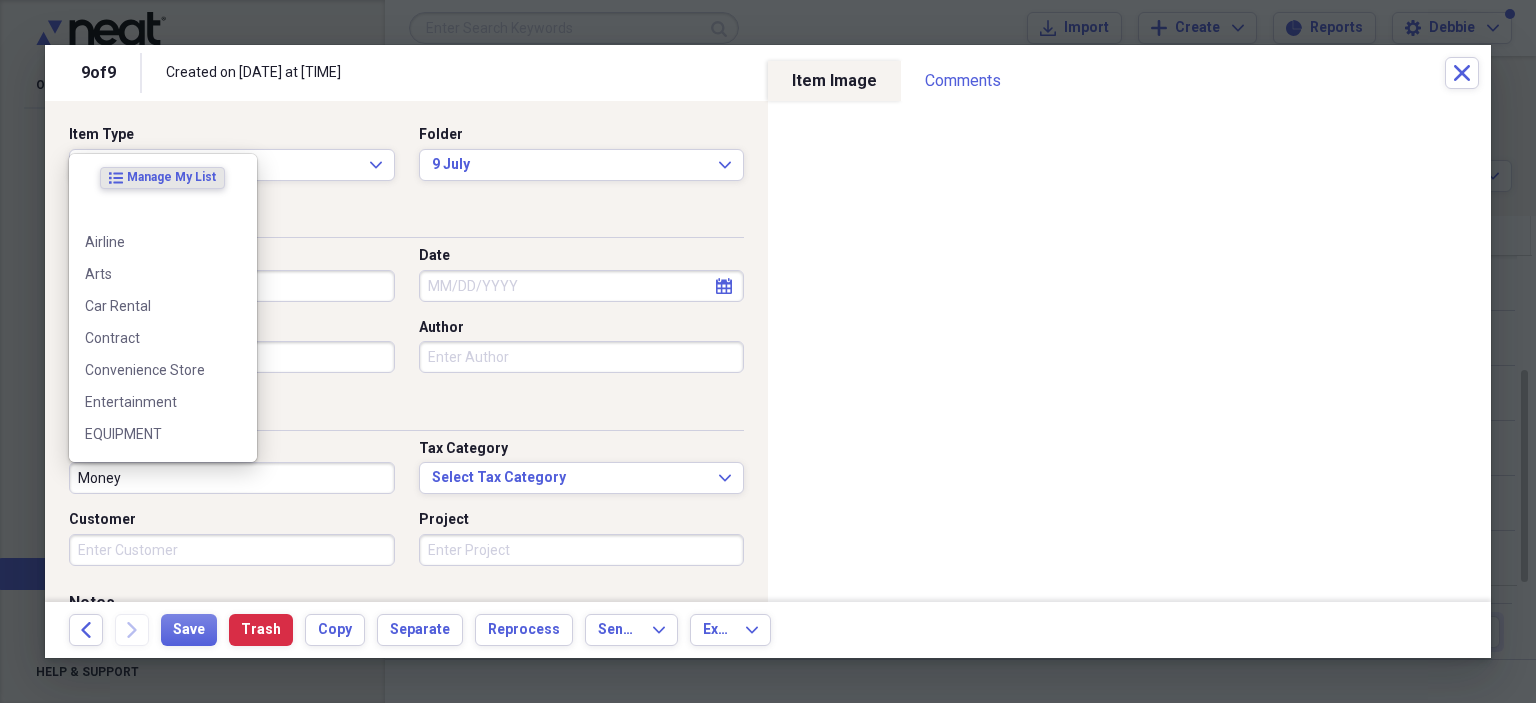 click on "Money" at bounding box center [232, 478] 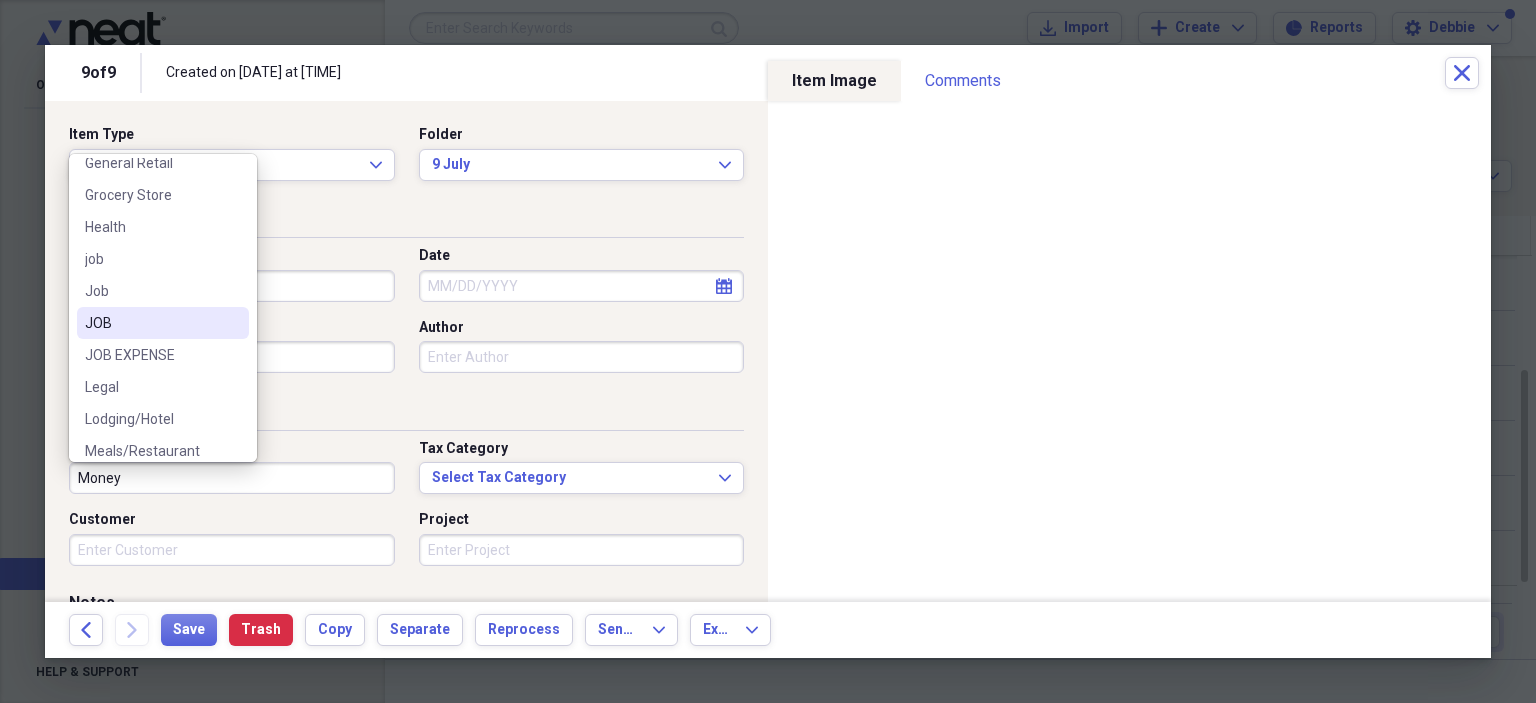 scroll, scrollTop: 400, scrollLeft: 0, axis: vertical 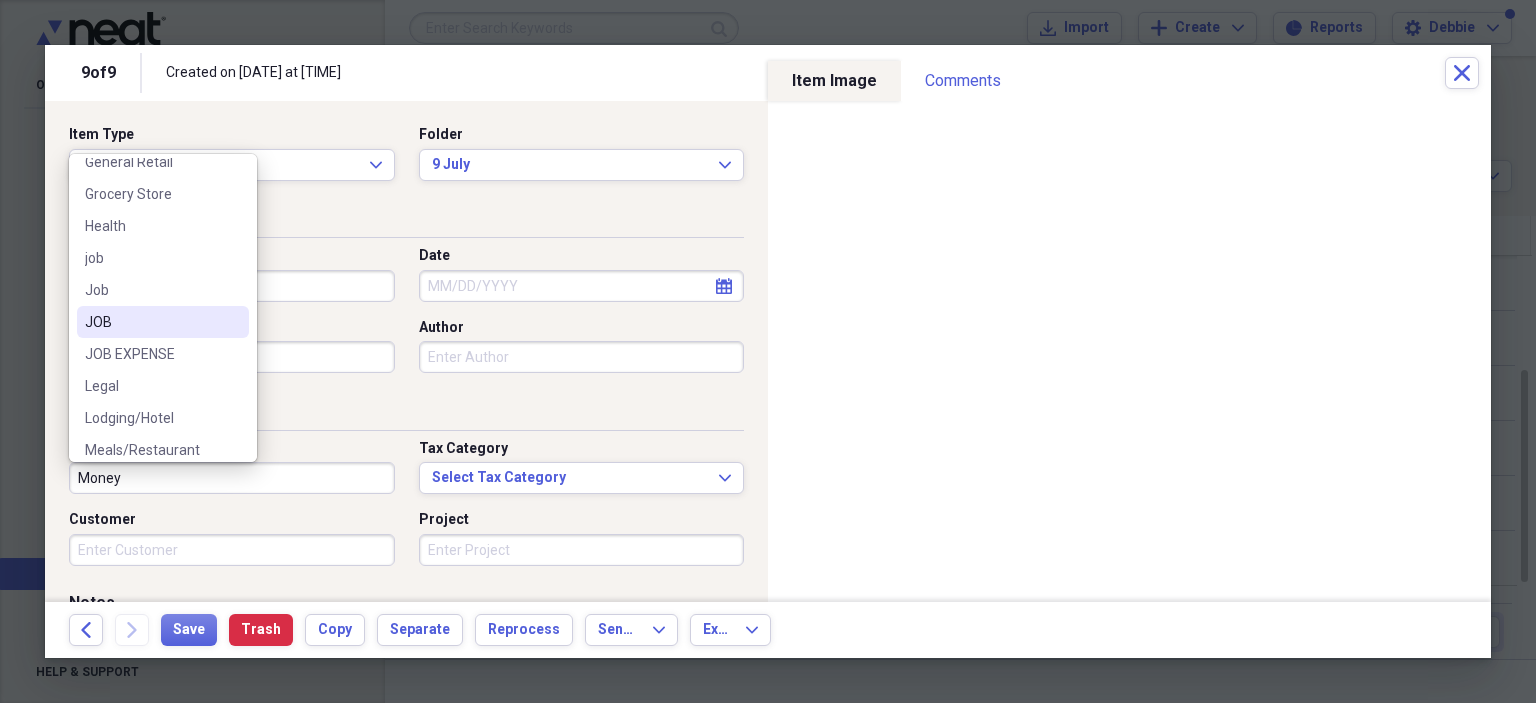 click on "JOB" at bounding box center (151, 322) 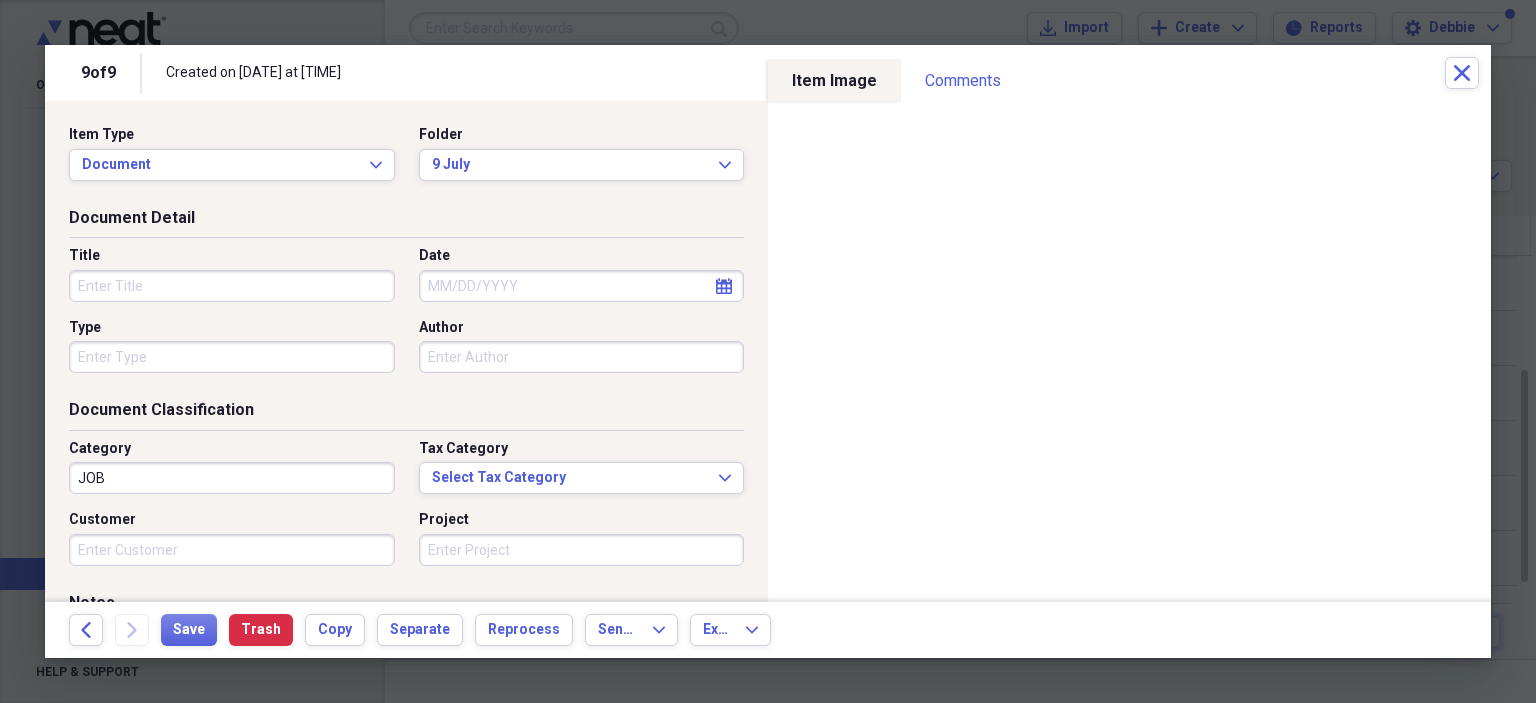 click on "Title" at bounding box center [232, 286] 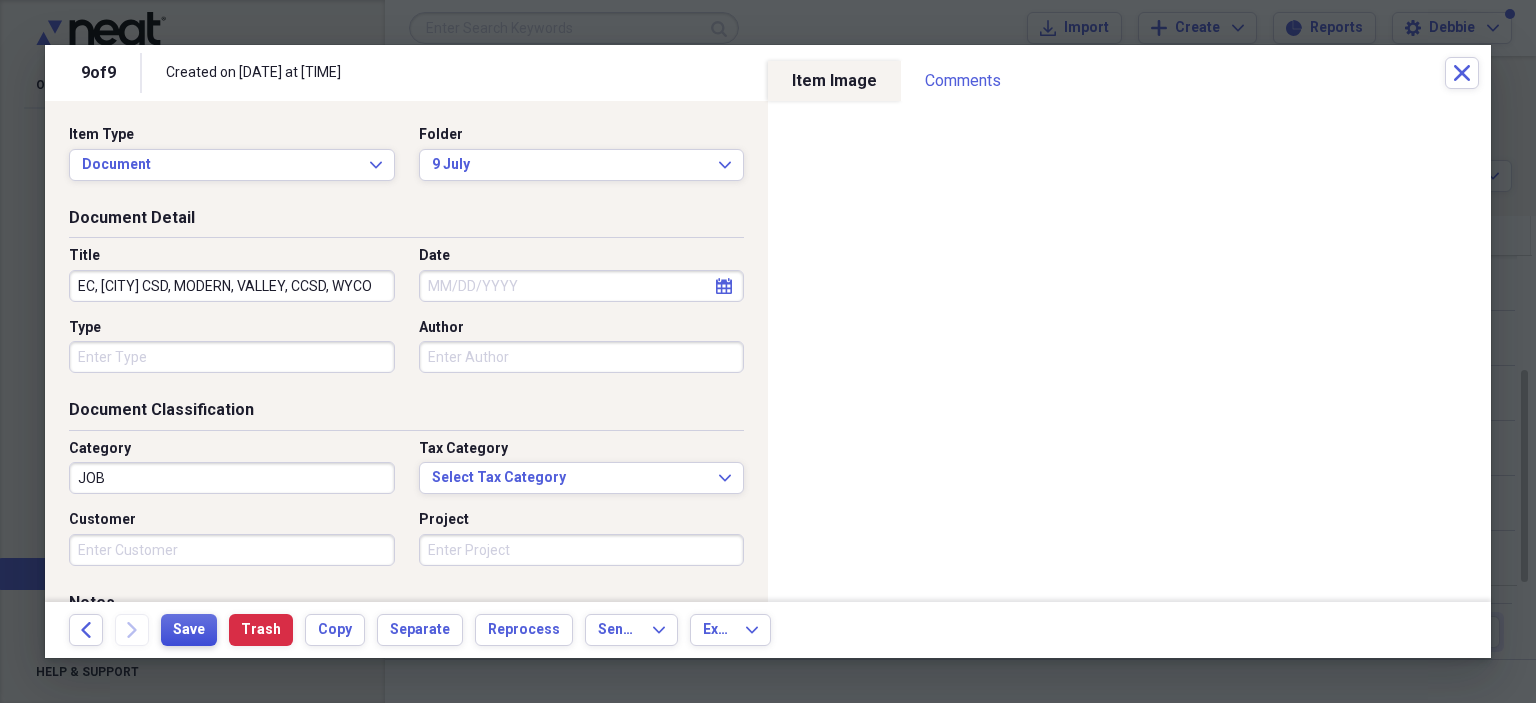 type on "EC, [CITY] CSD, MODERN, VALLEY, CCSD, WYCO" 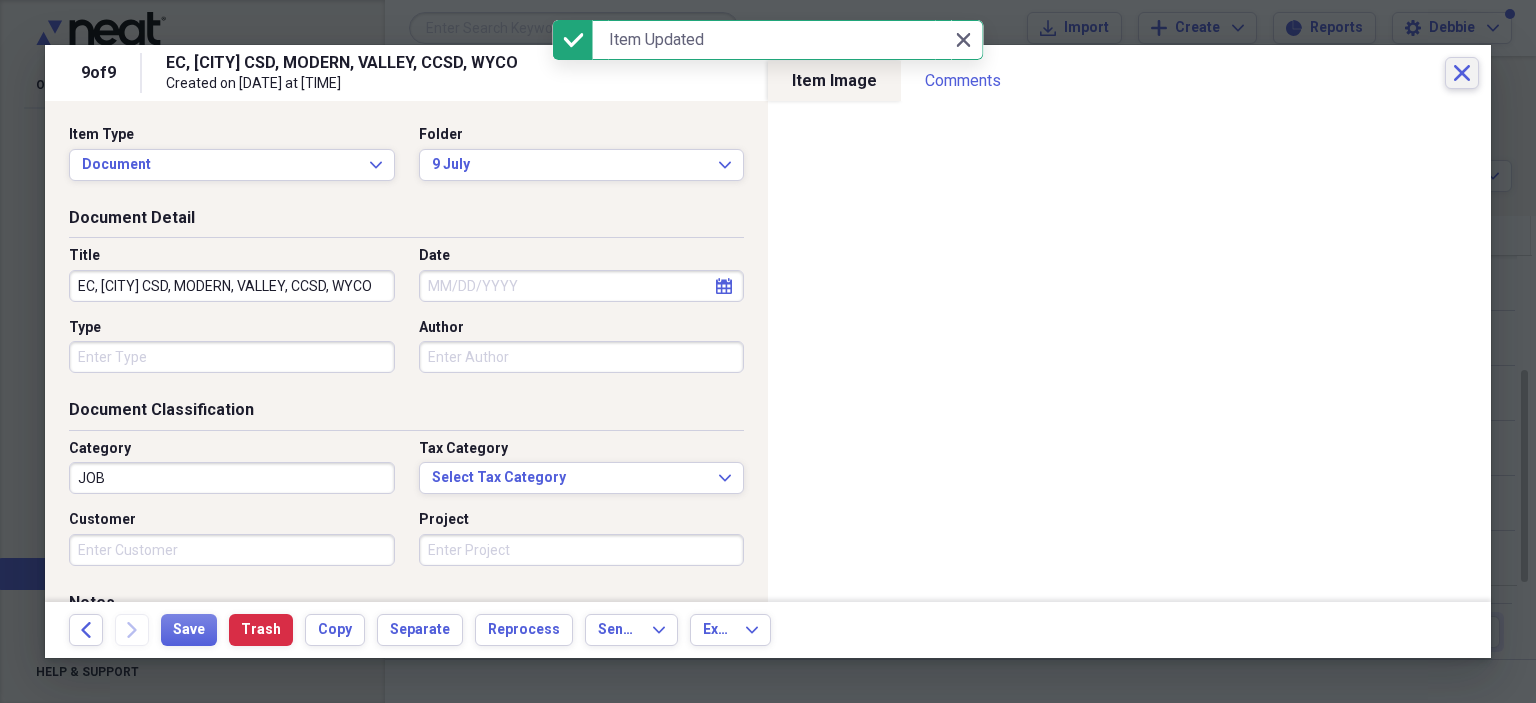 click on "Close" at bounding box center (1462, 73) 